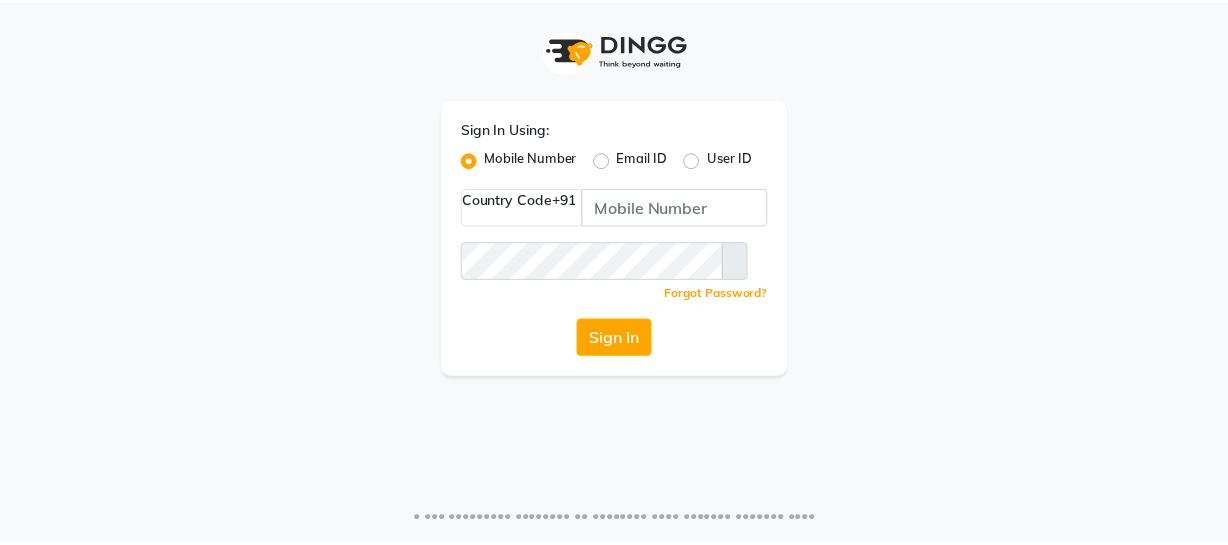 scroll, scrollTop: 0, scrollLeft: 0, axis: both 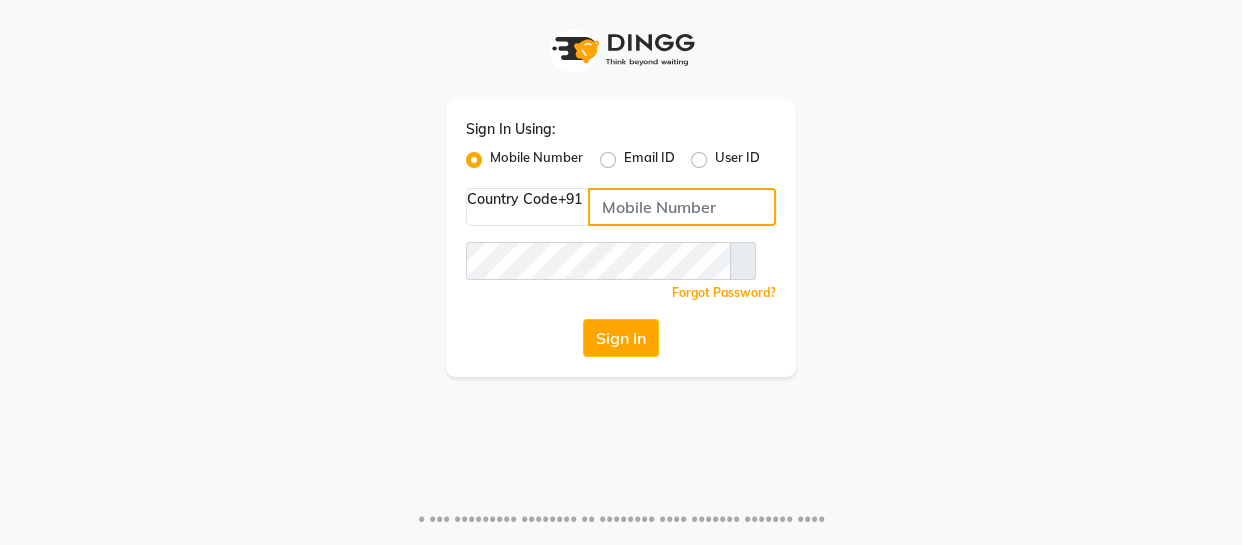 click at bounding box center [682, 207] 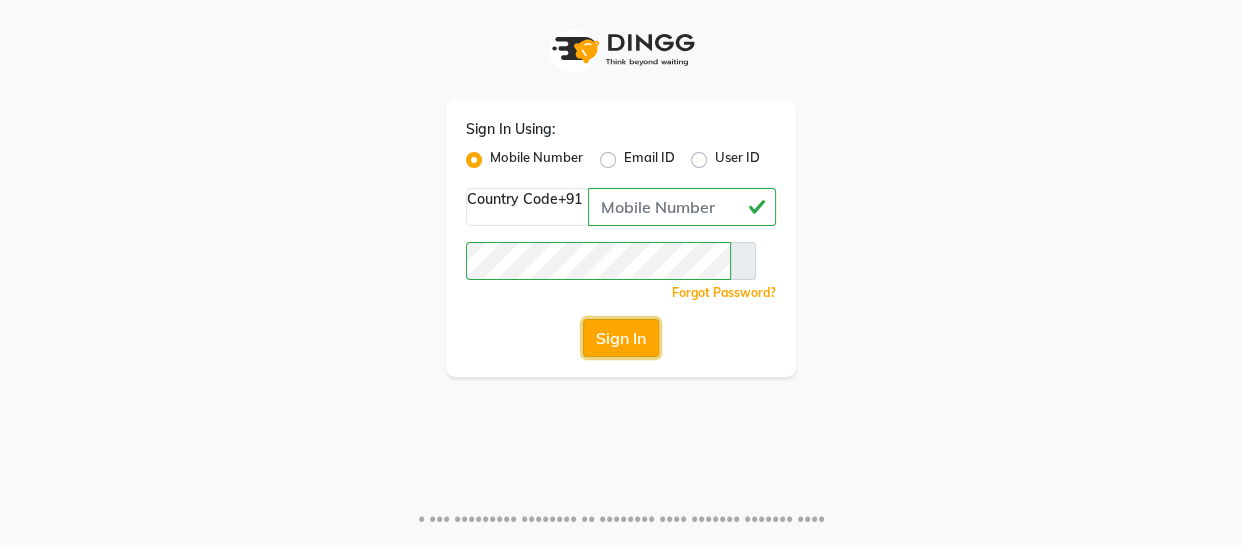 click on "Sign In" at bounding box center (621, 338) 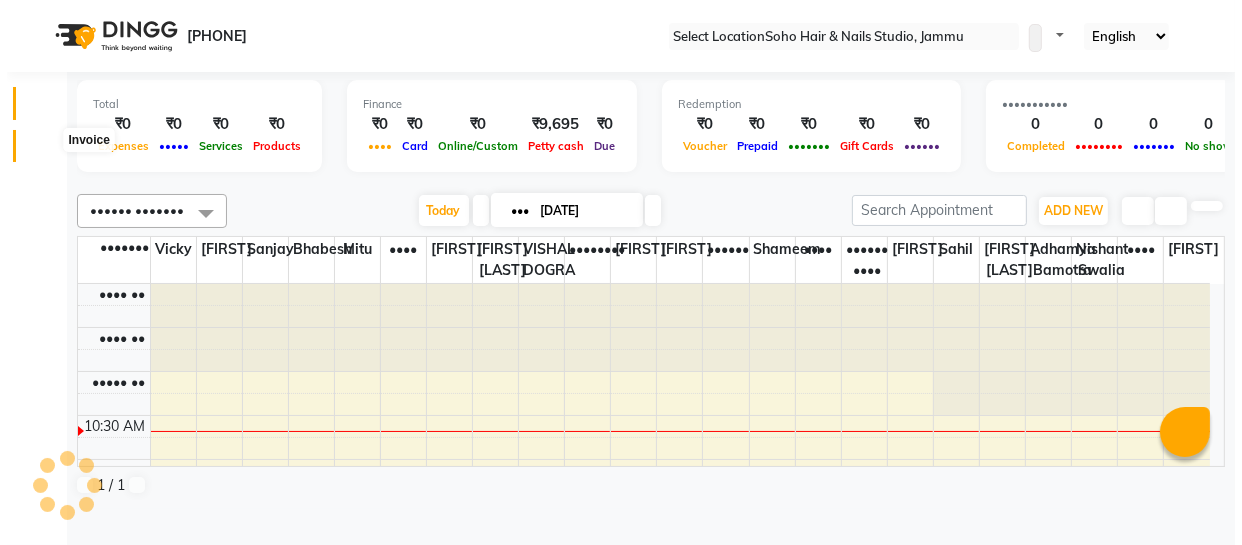 scroll, scrollTop: 89, scrollLeft: 0, axis: vertical 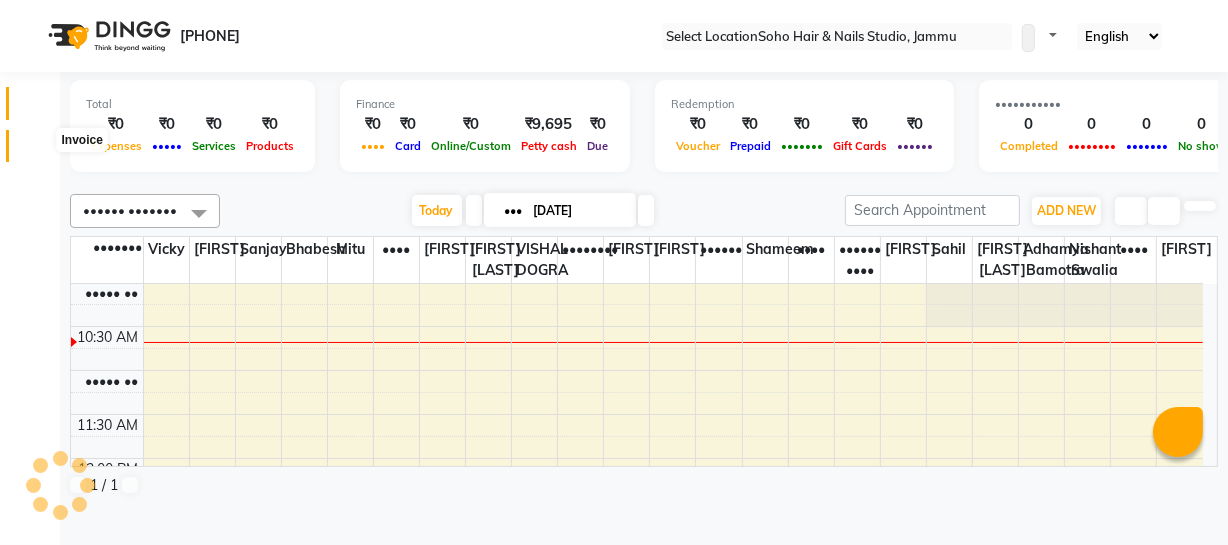 click at bounding box center (38, 151) 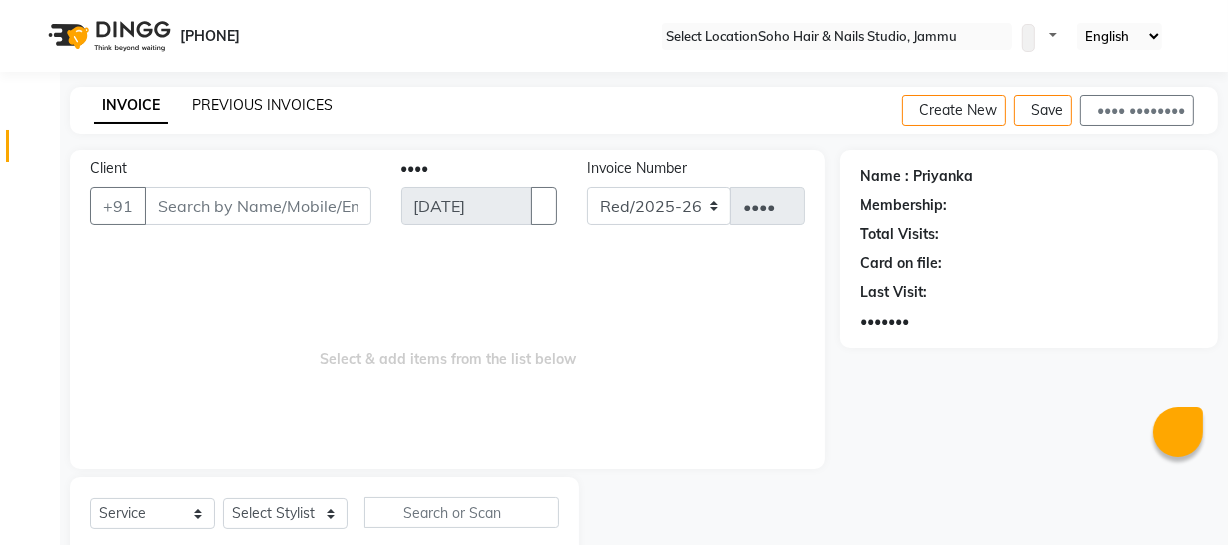 click on "PREVIOUS INVOICES" at bounding box center [262, 105] 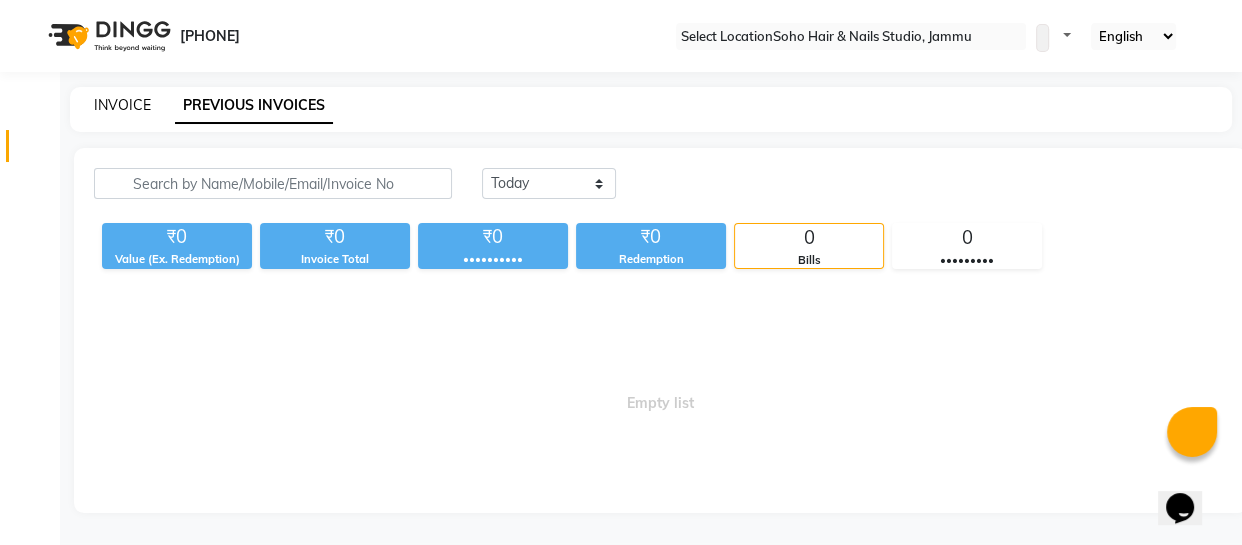 scroll, scrollTop: 0, scrollLeft: 0, axis: both 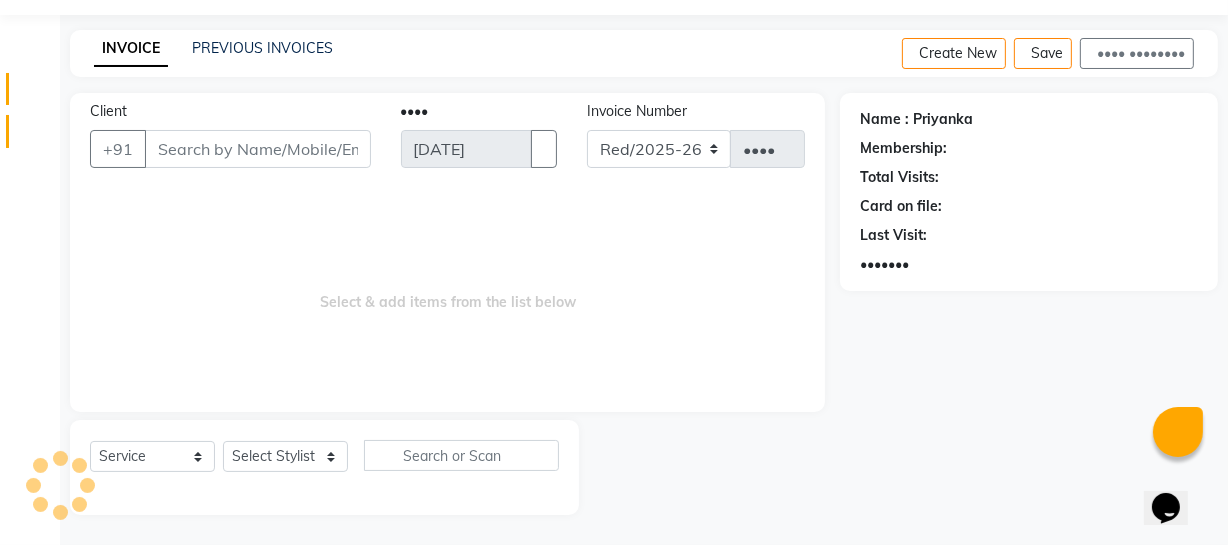 click on "•••••••" at bounding box center [30, 131] 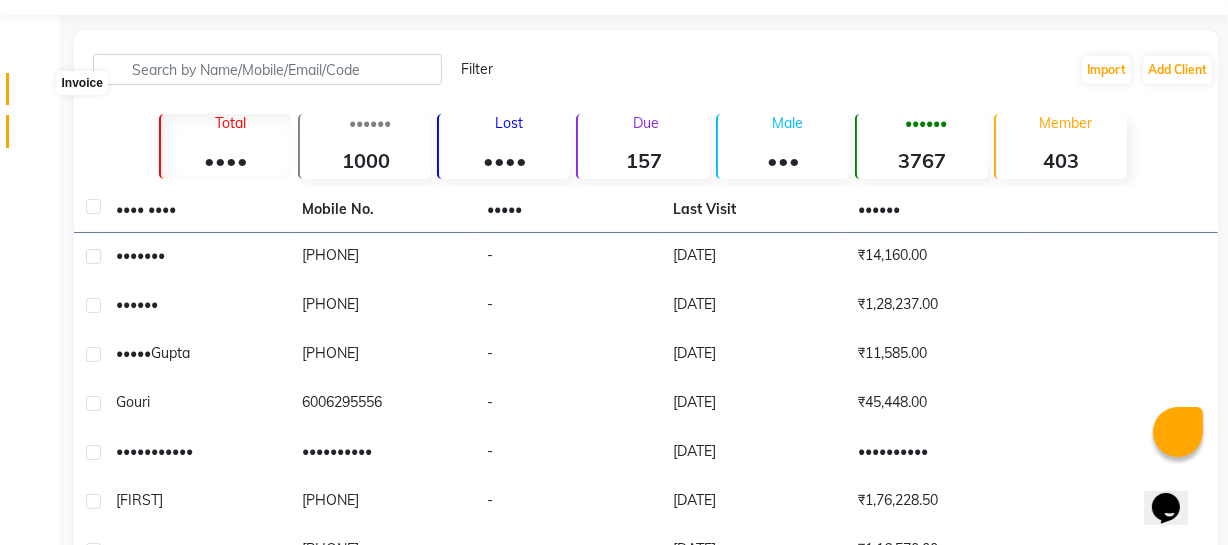 click at bounding box center (37, 94) 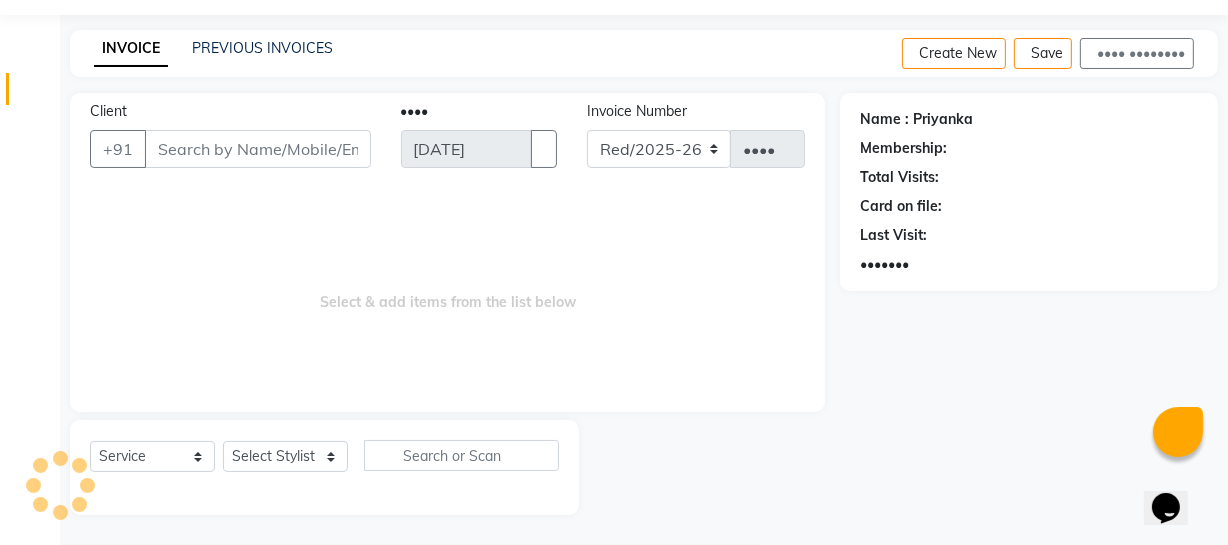 scroll, scrollTop: 42, scrollLeft: 0, axis: vertical 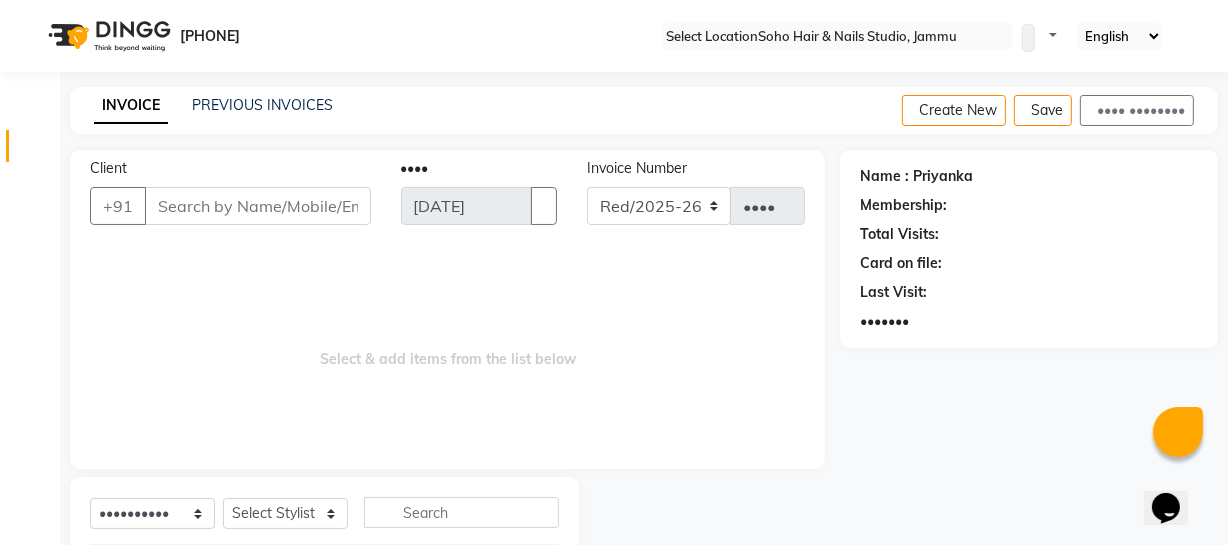 click on "••••••• •••••••• •••••••• •••••• •••   ••••   •••• ••••••••  •••••• ••• •••• •••••••••• ••••••• •••••• ••••••••••• •••••• ••••••••• ••••  •••••• • ••• ••••• •••• ••• •••• •••••  ••••••  •••••••  •••••••  ••••••••••  ••••••• ••••••• ••••••• •••• ••••  •••••• ••••••• •••••••• ••••• ••••••• ••••••• •••• •••• •••• ••••••• ••••••••  •••••• ••••  ••••• ••••••••• •••••• •••• •••• ••••••• •••••• ••••• ••••••••• ••••  •••• ••••• •••••• •••••• •••••• •••• •••••• ••• ••••••• •••••• ••••• •••••• ••••• •••• ••••••••• ••••  •••• •••  ••••• ••••••••••• ••••• ••••••• •••• •• ••••• •••• ••••••  •••••••" at bounding box center (644, 373) 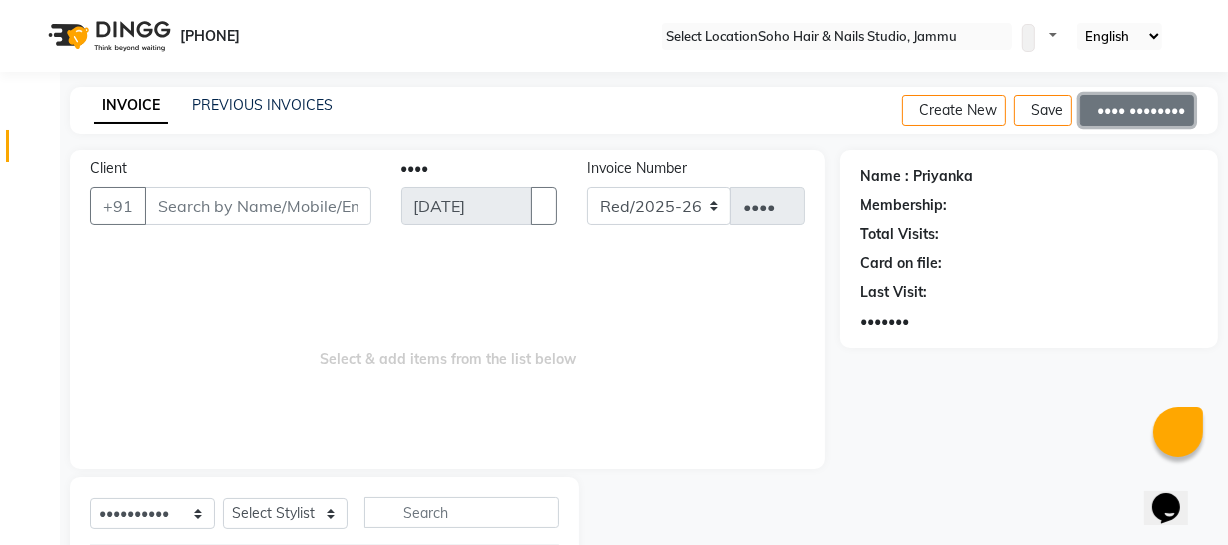 click on "•••• ••••••••" at bounding box center (1137, 110) 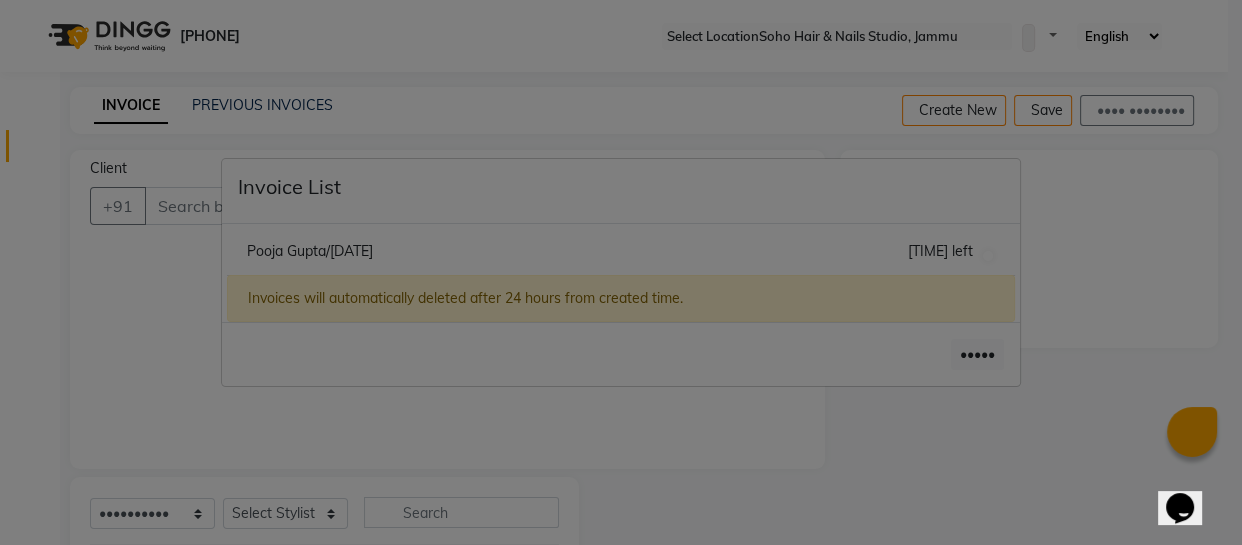 click at bounding box center (988, 256) 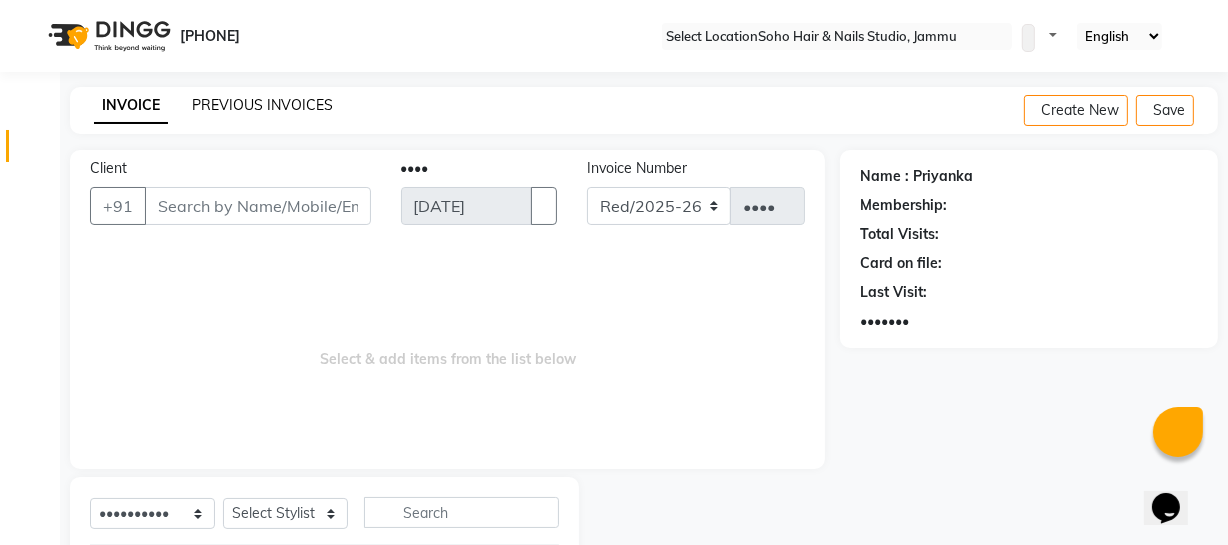 click on "PREVIOUS INVOICES" at bounding box center (262, 105) 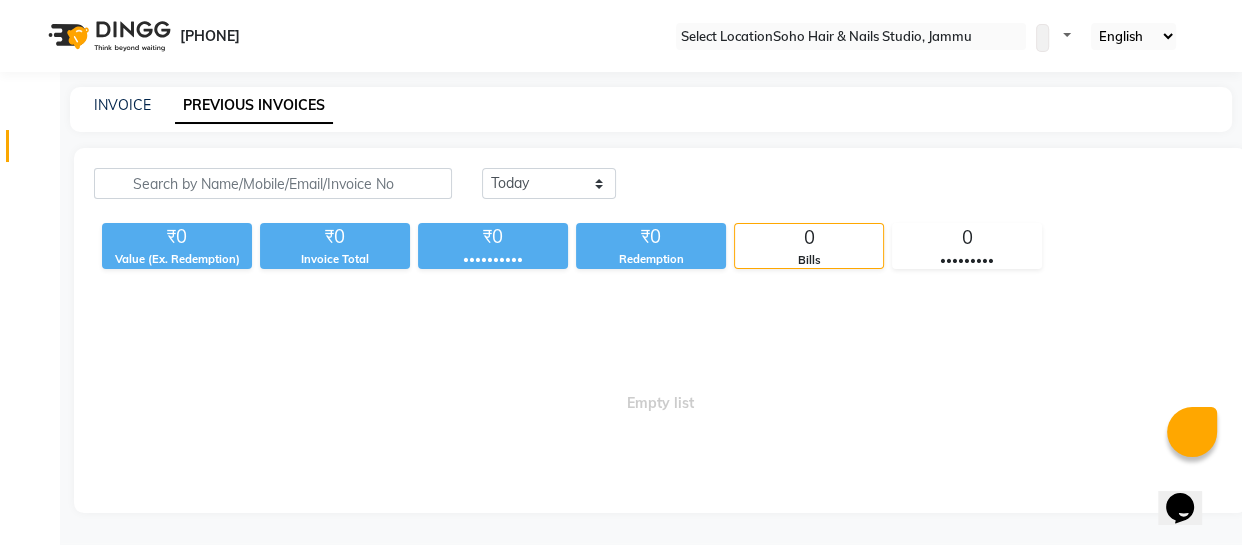 click on "Today Yesterday Custom Range" at bounding box center [854, 191] 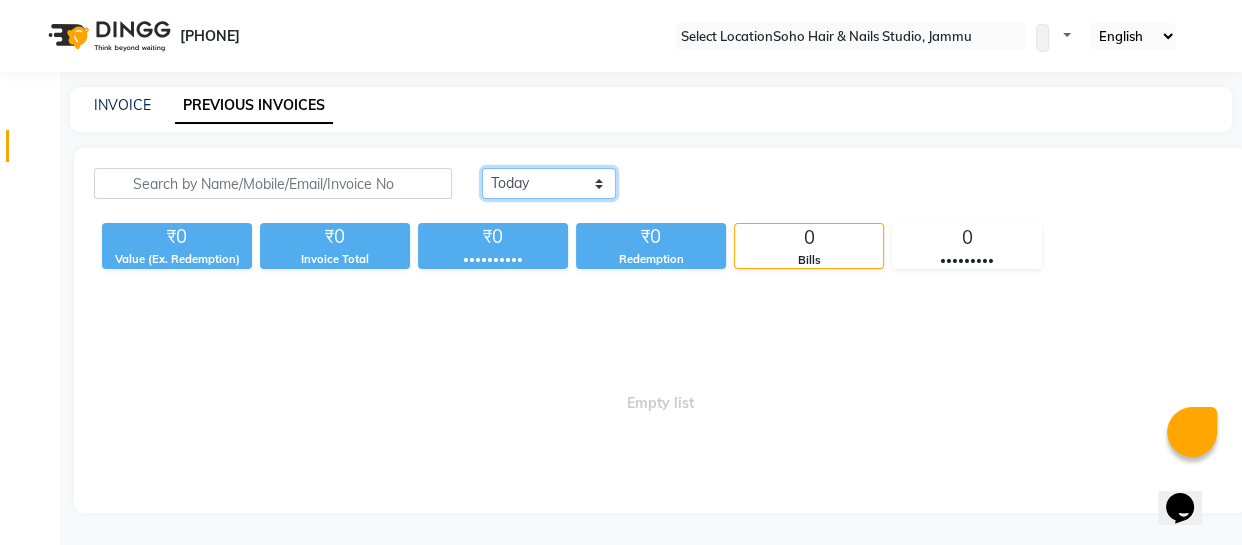 click on "Today Yesterday Custom Range" at bounding box center (549, 183) 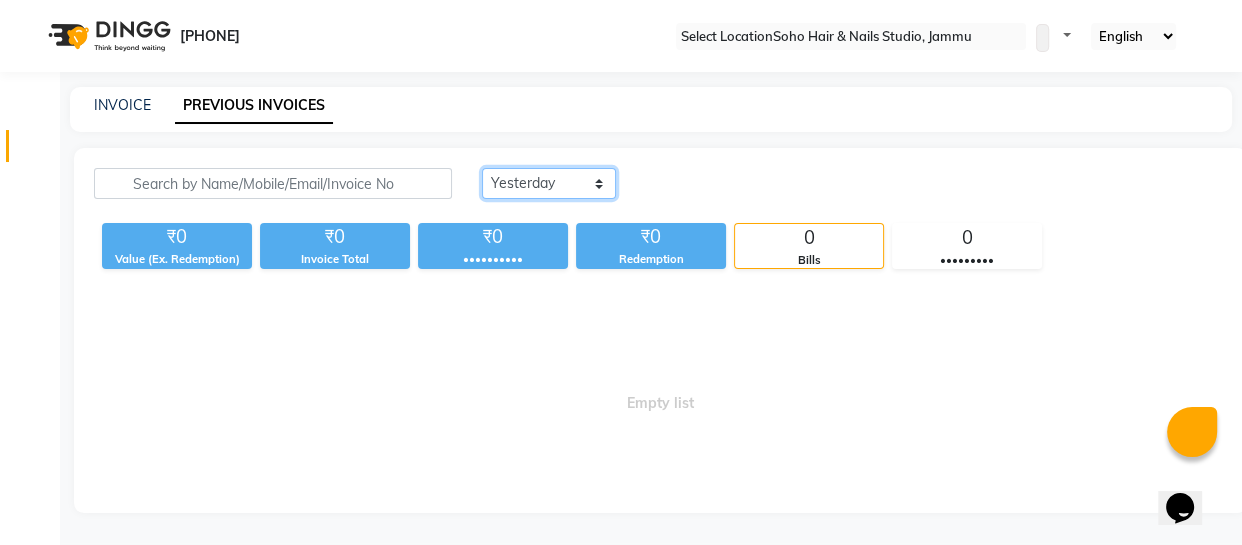 click on "Today Yesterday Custom Range" at bounding box center (549, 183) 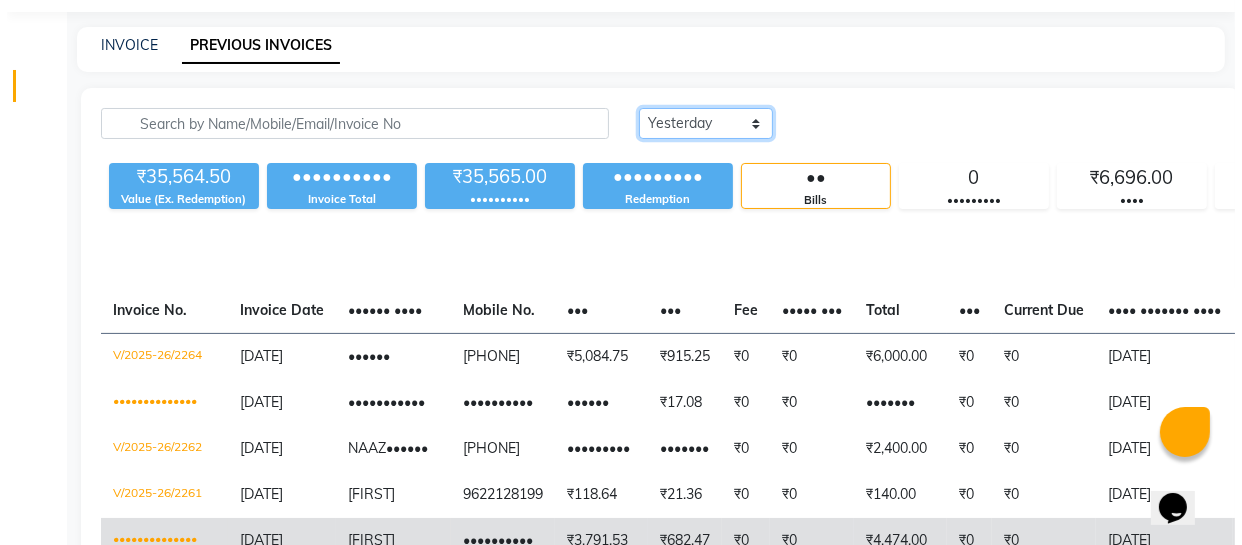scroll, scrollTop: 0, scrollLeft: 0, axis: both 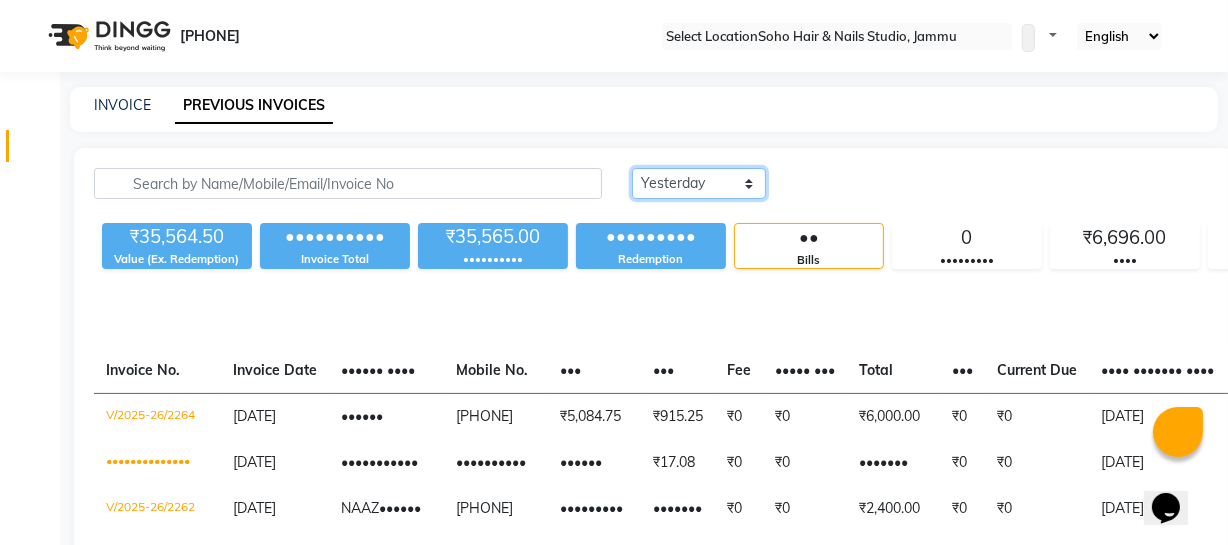 click on "Today Yesterday Custom Range" at bounding box center (699, 183) 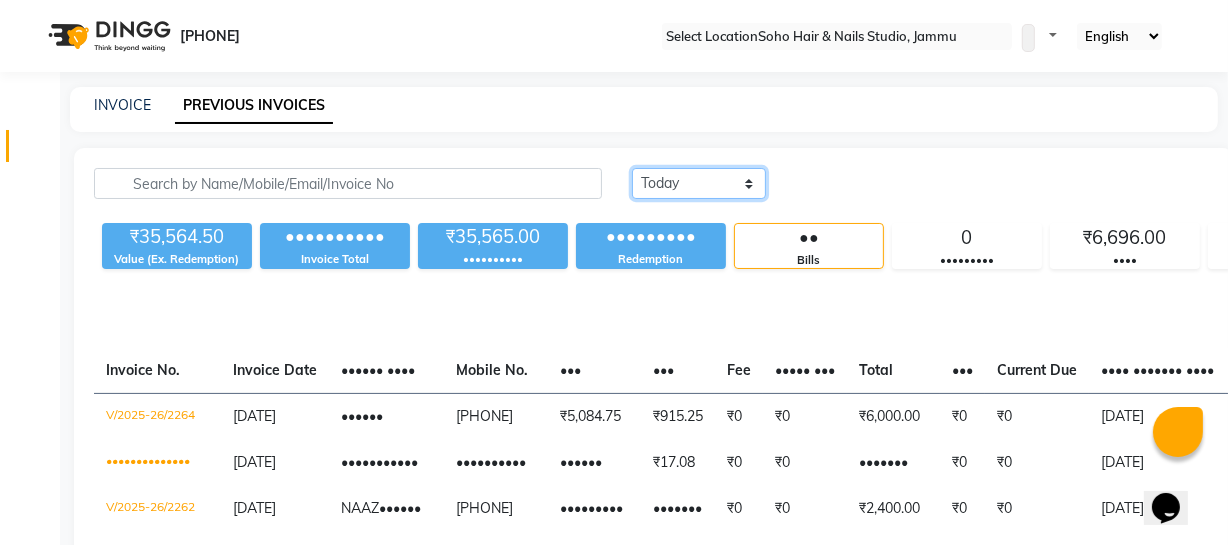 click on "Today Yesterday Custom Range" at bounding box center (699, 183) 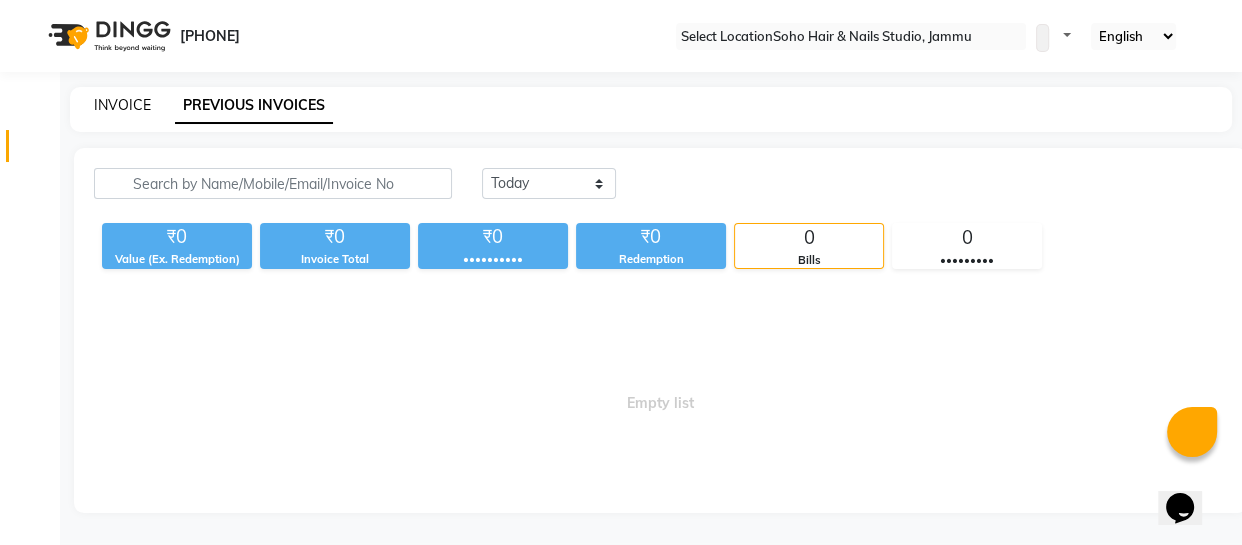 click on "INVOICE" at bounding box center [122, 105] 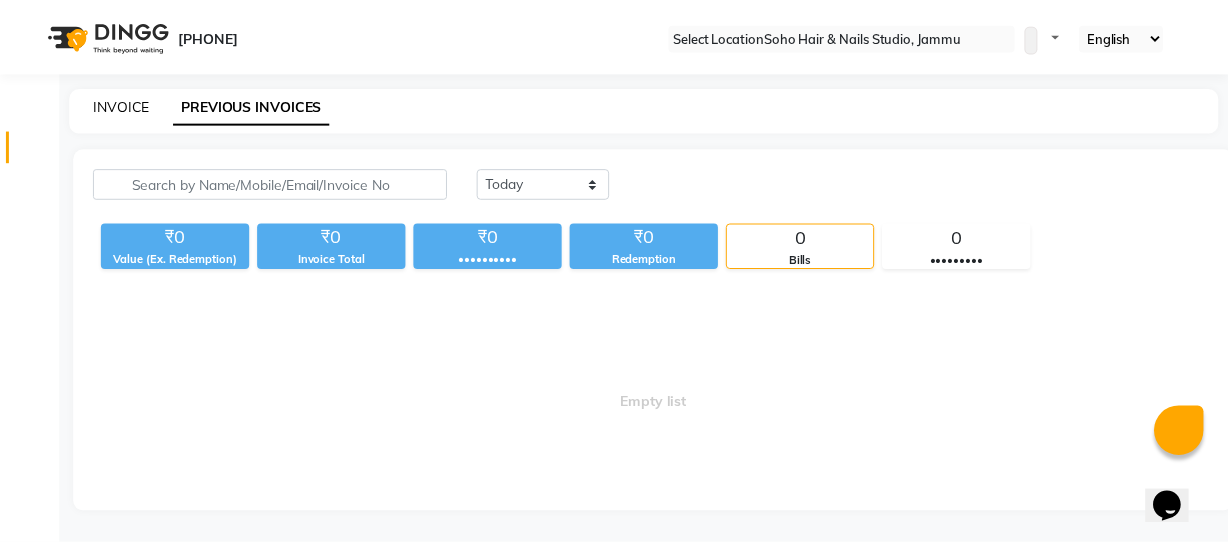 scroll, scrollTop: 57, scrollLeft: 0, axis: vertical 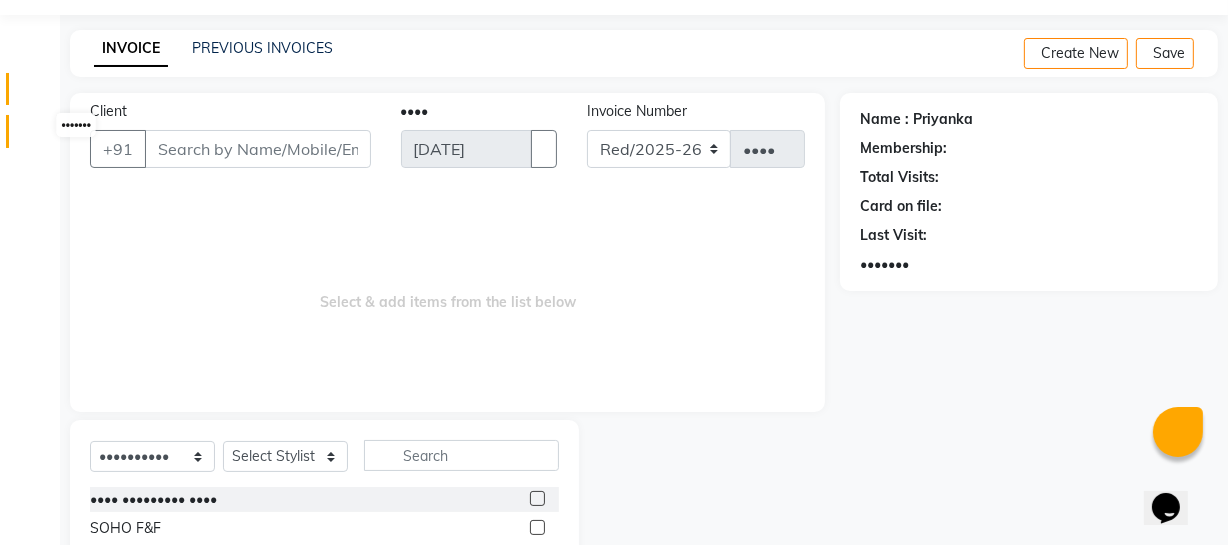 click at bounding box center [38, 136] 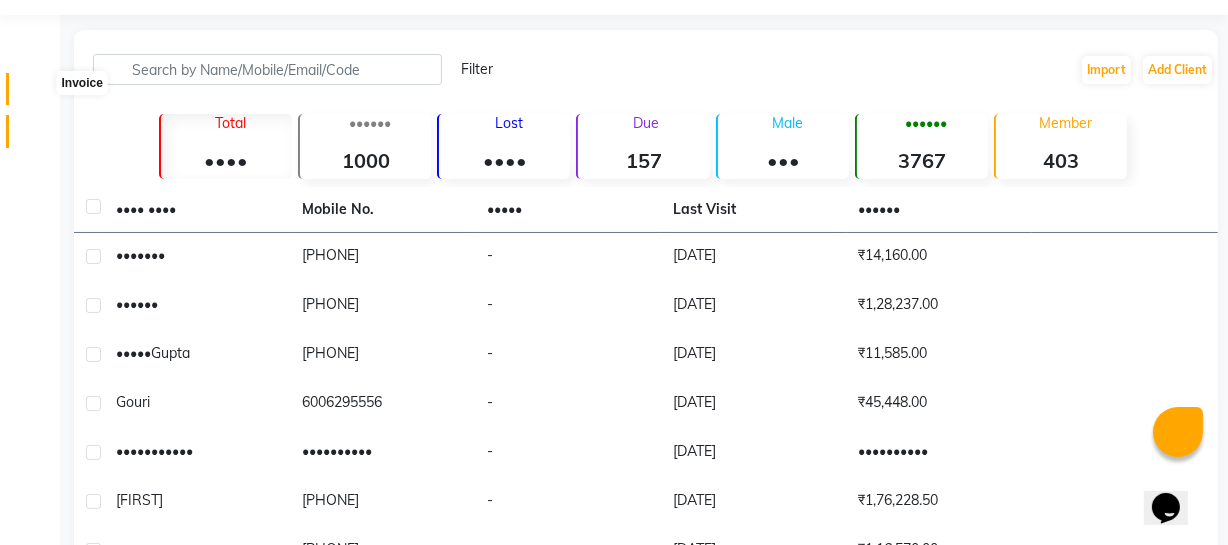 click at bounding box center [37, 94] 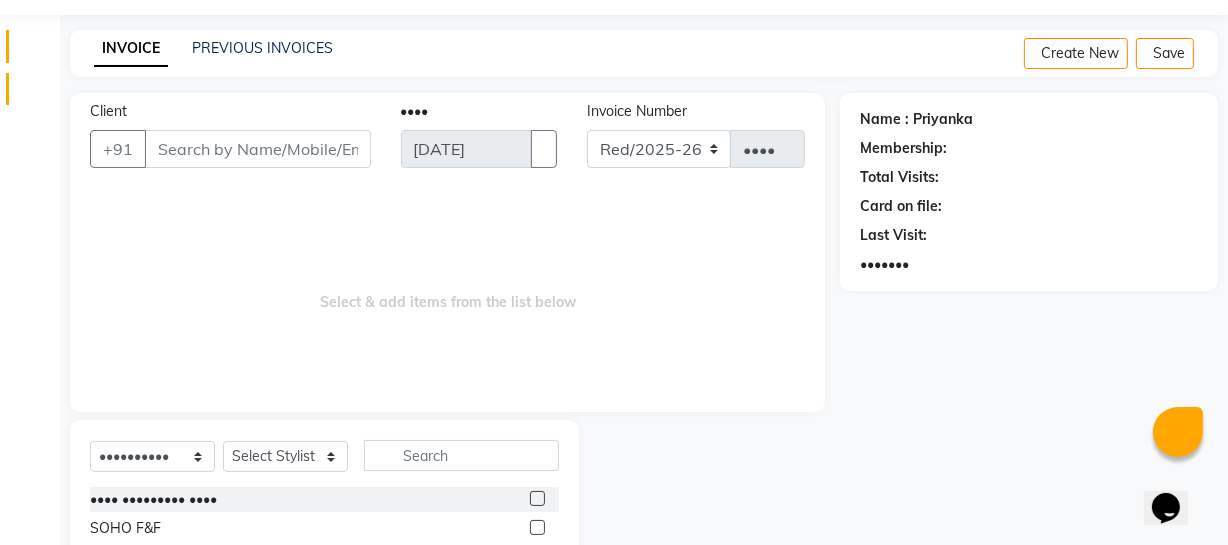 click on "••••••••" at bounding box center [30, 46] 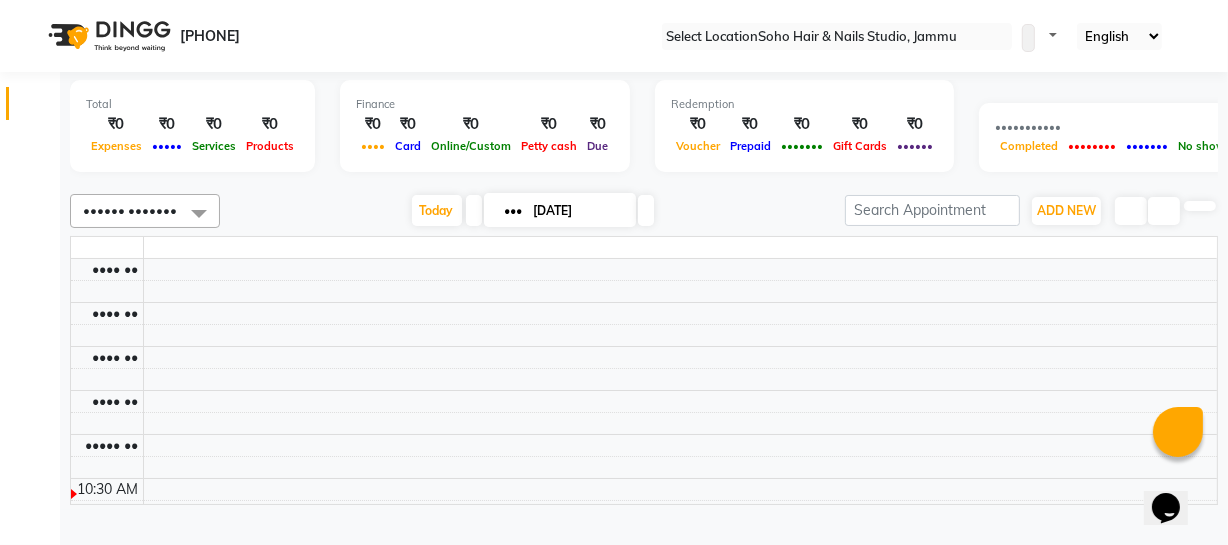 scroll, scrollTop: 0, scrollLeft: 0, axis: both 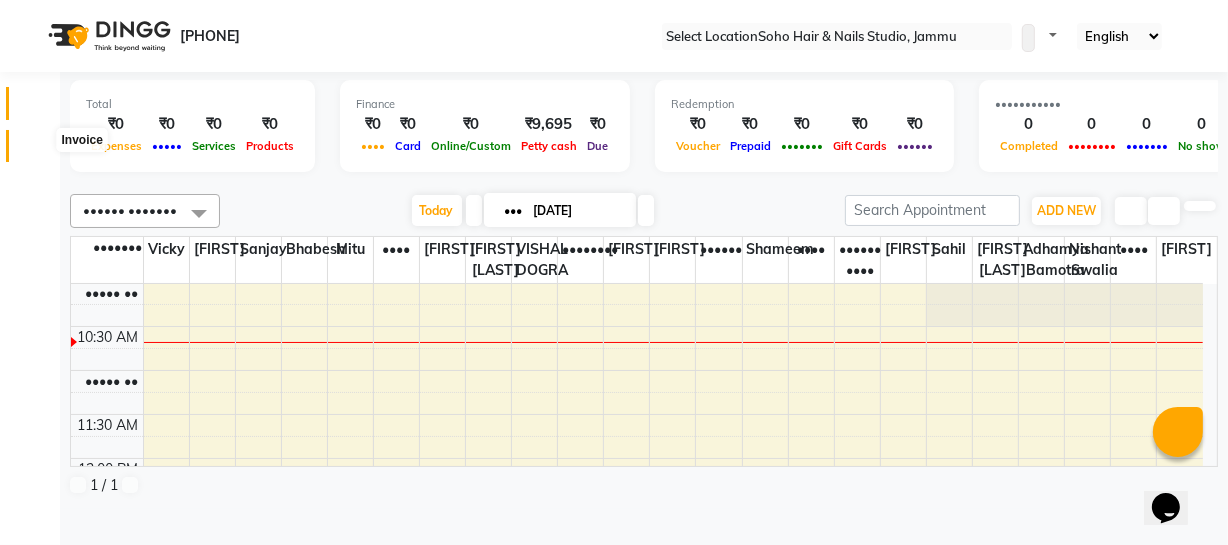 click at bounding box center (38, 151) 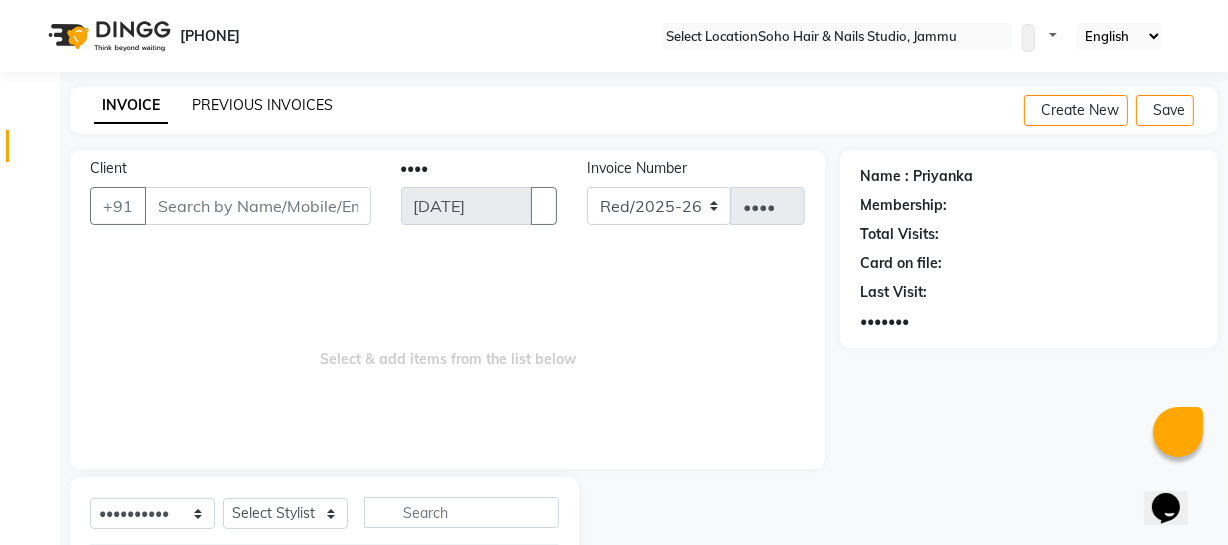 click on "PREVIOUS INVOICES" at bounding box center (262, 105) 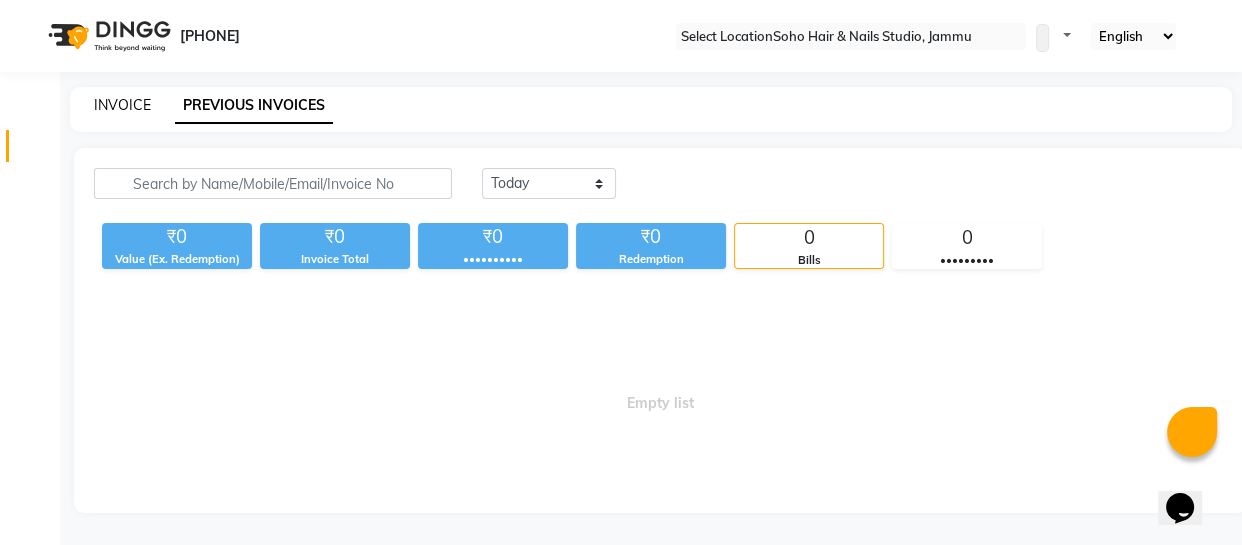 click on "INVOICE" at bounding box center (122, 105) 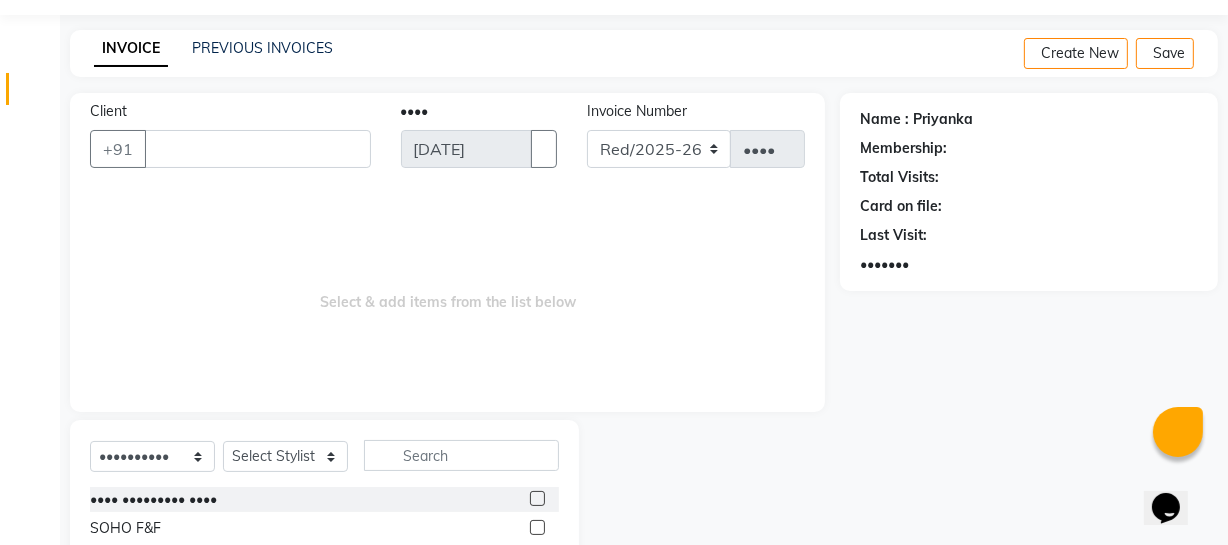 scroll, scrollTop: 114, scrollLeft: 0, axis: vertical 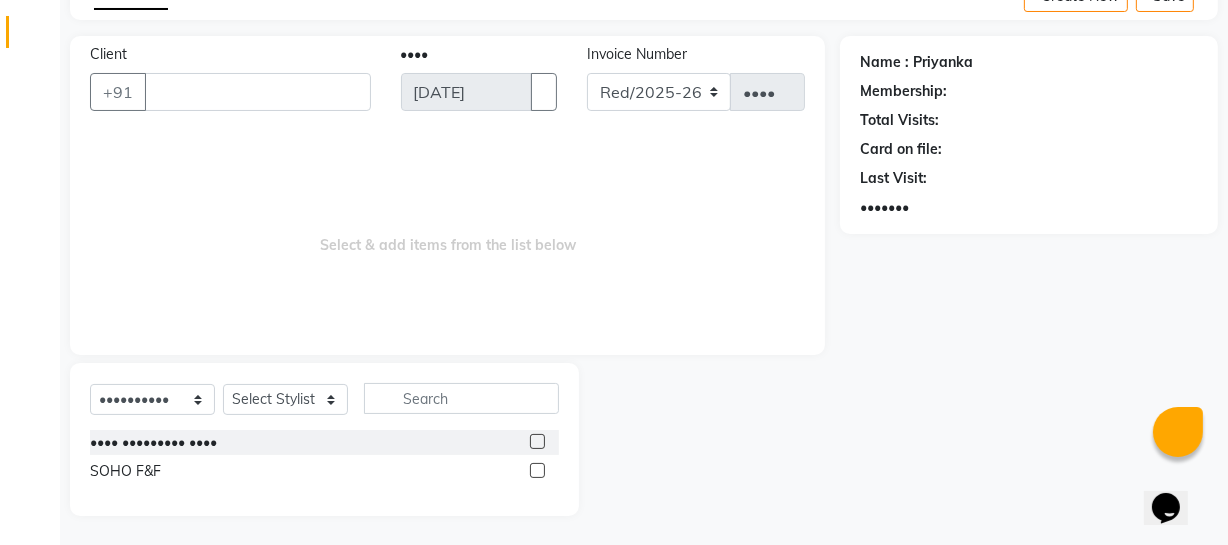 type 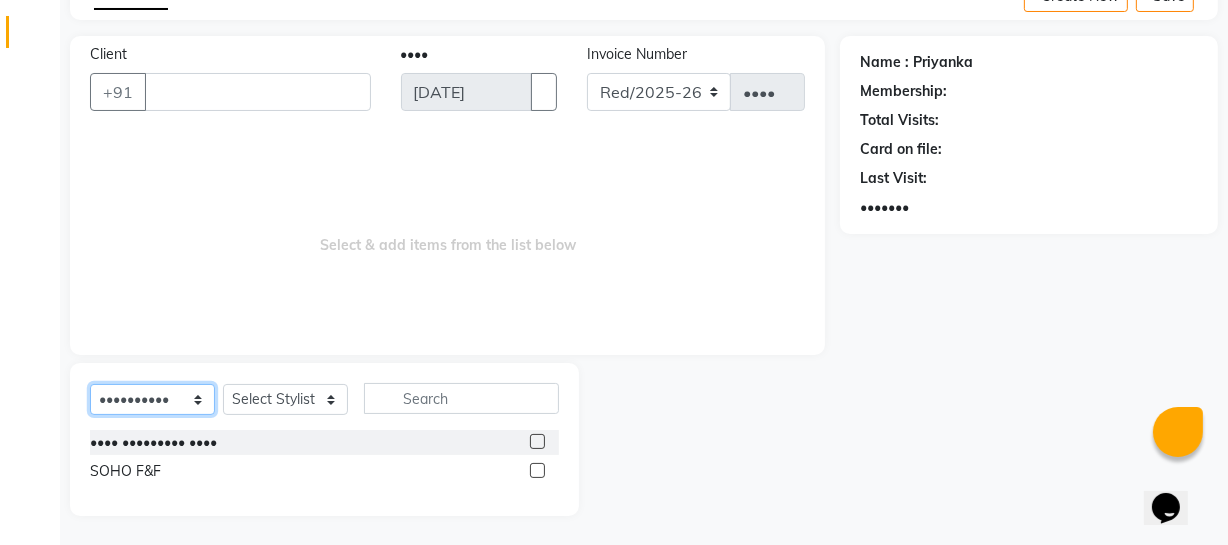 click on "Select  Service  Product  Membership  Package Voucher Prepaid Gift Card" at bounding box center [152, 399] 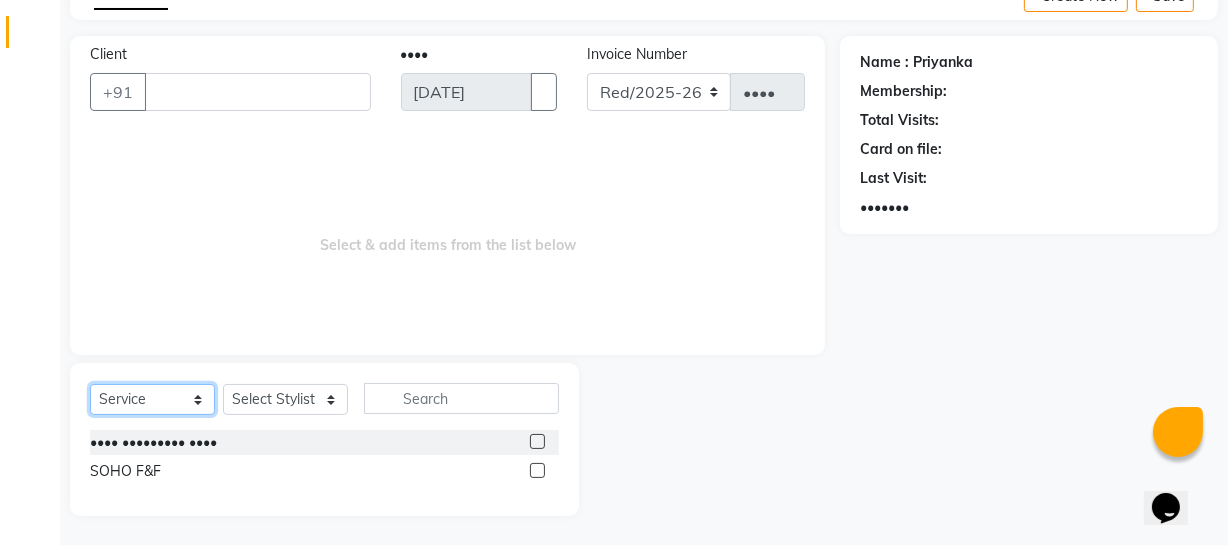 click on "Select  Service  Product  Membership  Package Voucher Prepaid Gift Card" at bounding box center [152, 399] 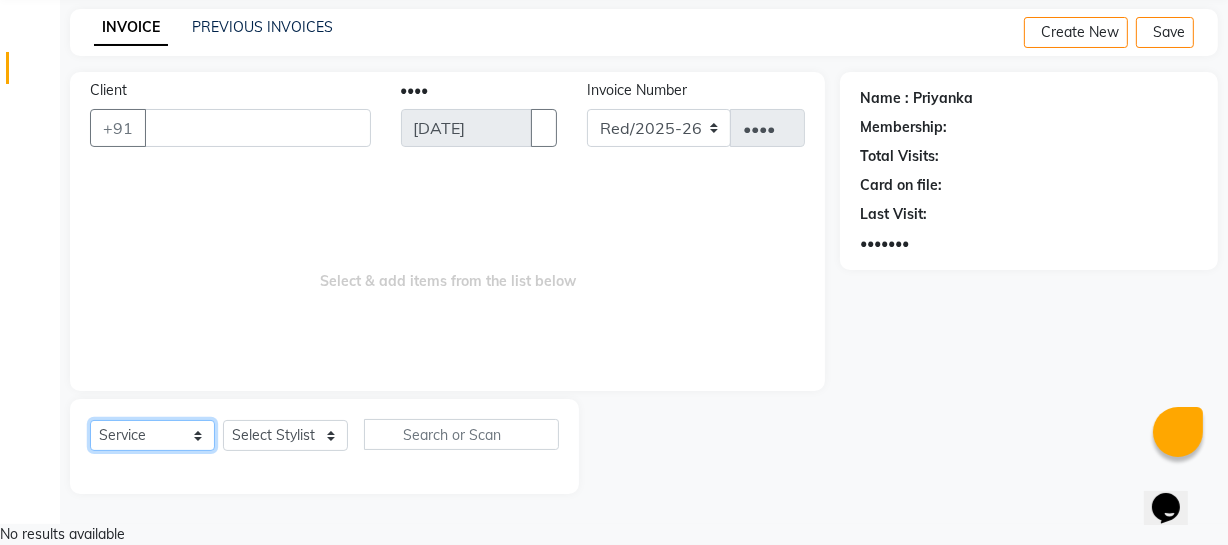 scroll, scrollTop: 57, scrollLeft: 0, axis: vertical 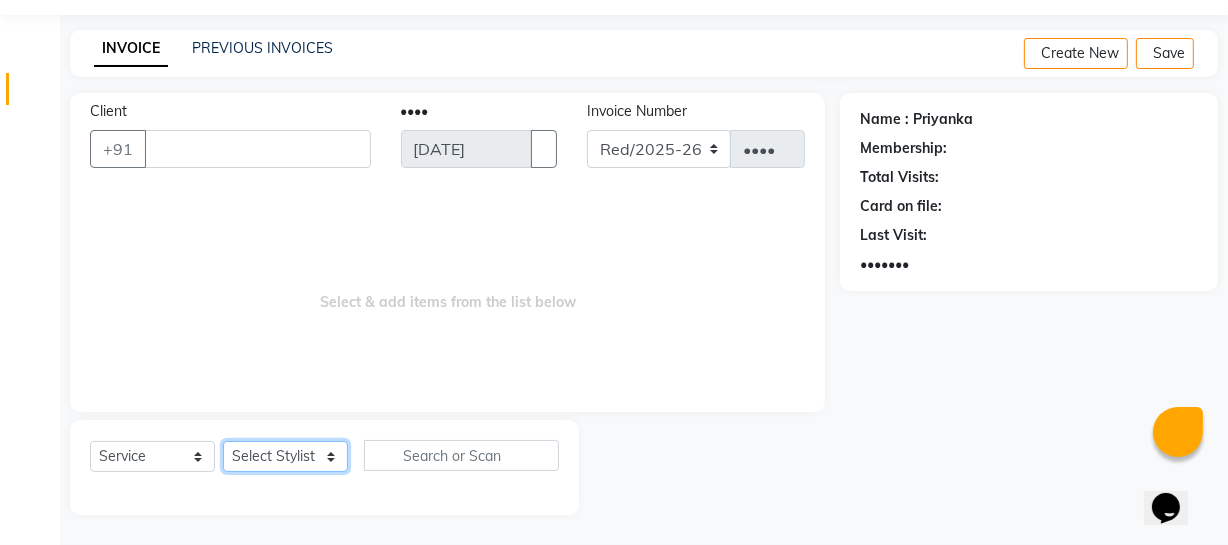 drag, startPoint x: 261, startPoint y: 451, endPoint x: 254, endPoint y: 442, distance: 11.401754 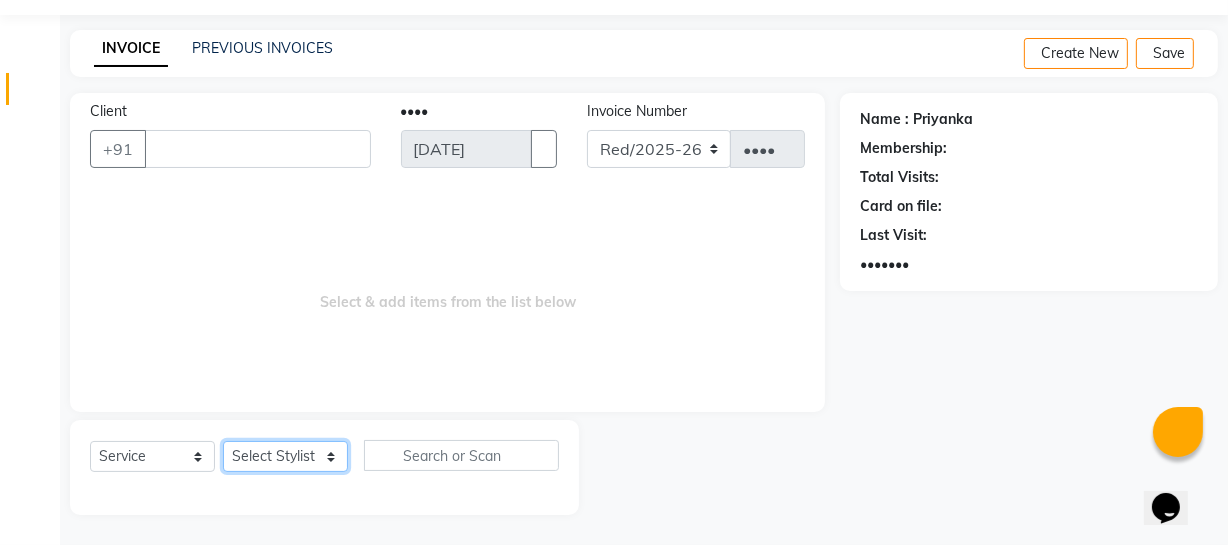 select on "62579" 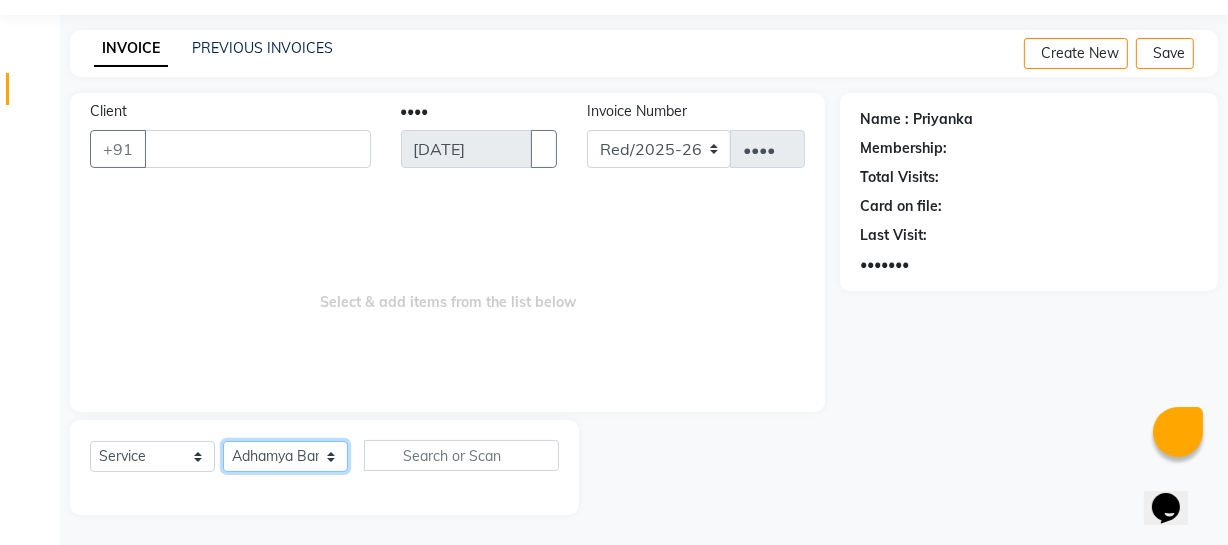 click on "Select Stylist Abhishek Kohli Adhamya Bamotra Amit Arun Sain Bhabesh Dipanker Harman Kevi Komal Meenakshi Jamwal Mitu Neha Nishant Swalia Nitin Reception Rose Ruth Sahil sameer Sanjay Saurav pedi Saurav SAM Shameem Sharan Vicky VISHAL DOGRA" at bounding box center (285, 456) 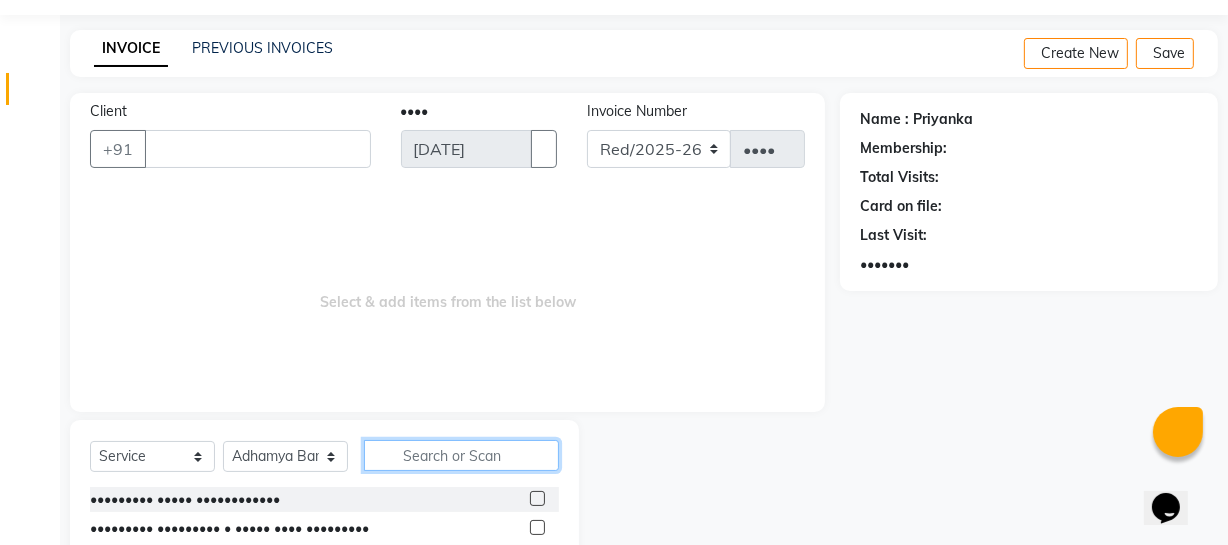 click at bounding box center [461, 455] 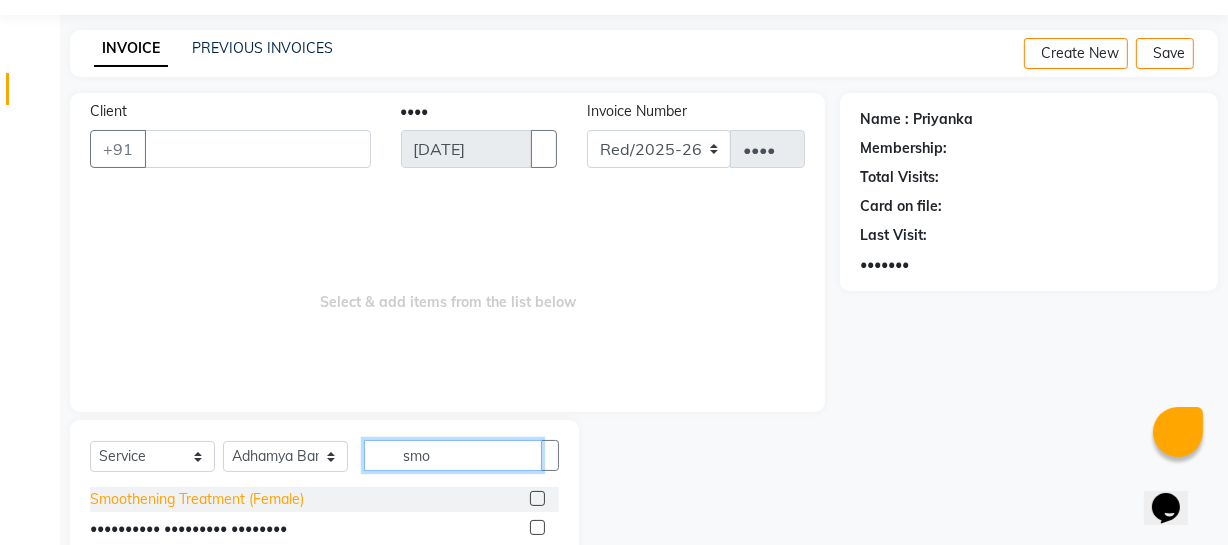 type on "smo" 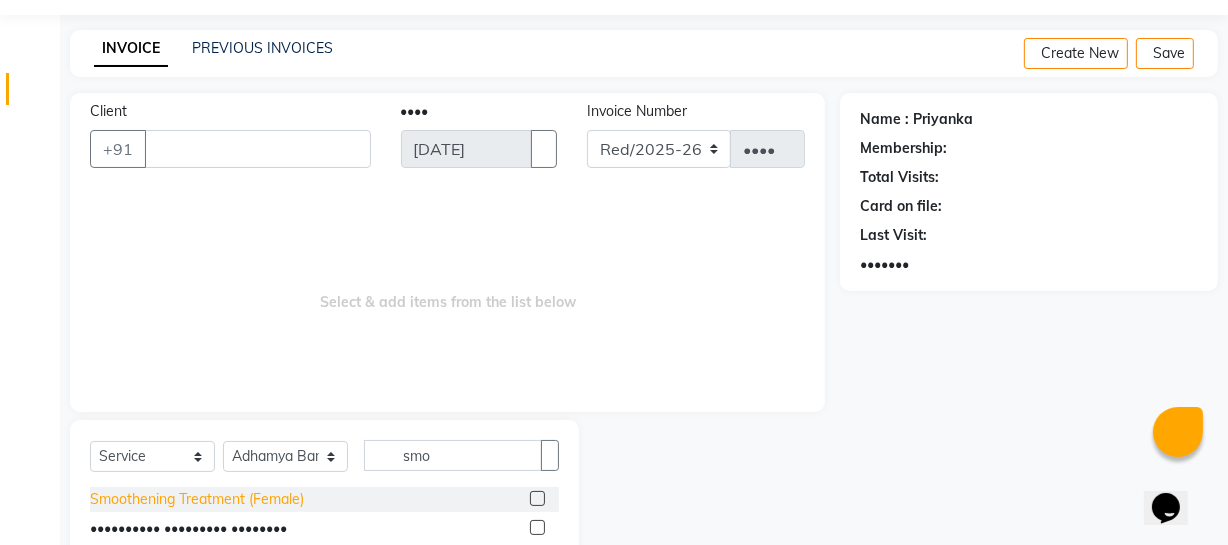 click on "Smoothening Treatment (Female)" at bounding box center (197, 499) 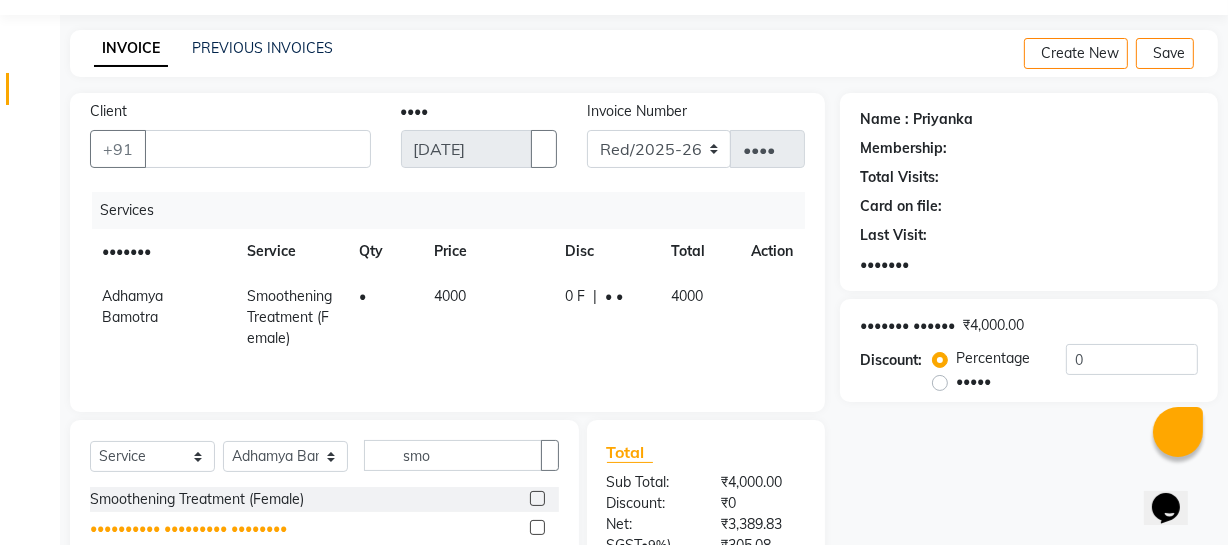 click on "•••••••••• ••••••••• ••••••••" at bounding box center [197, 499] 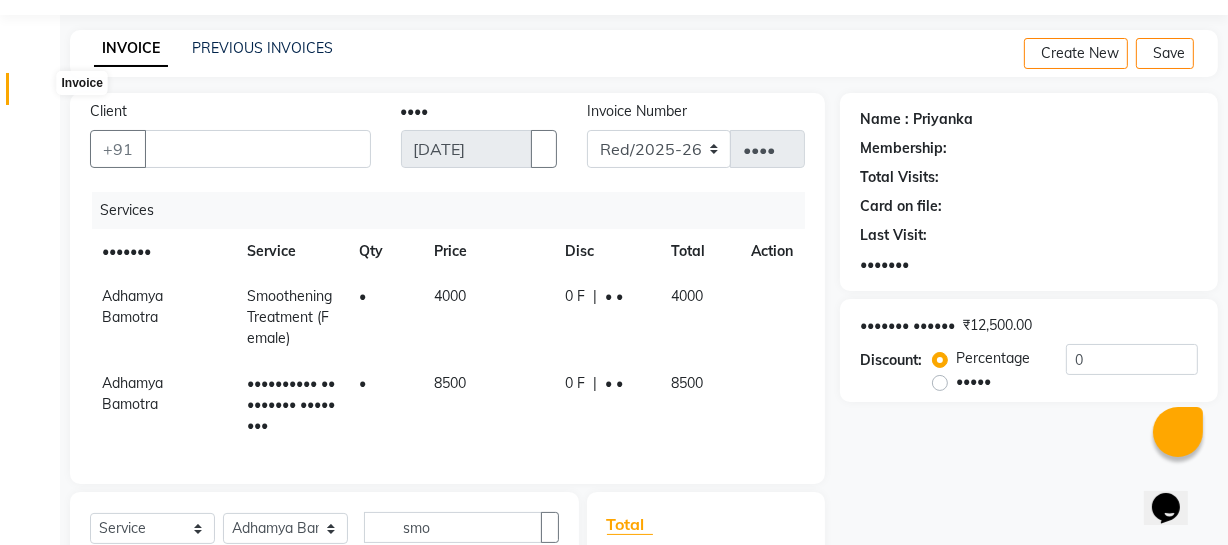 click at bounding box center [37, 94] 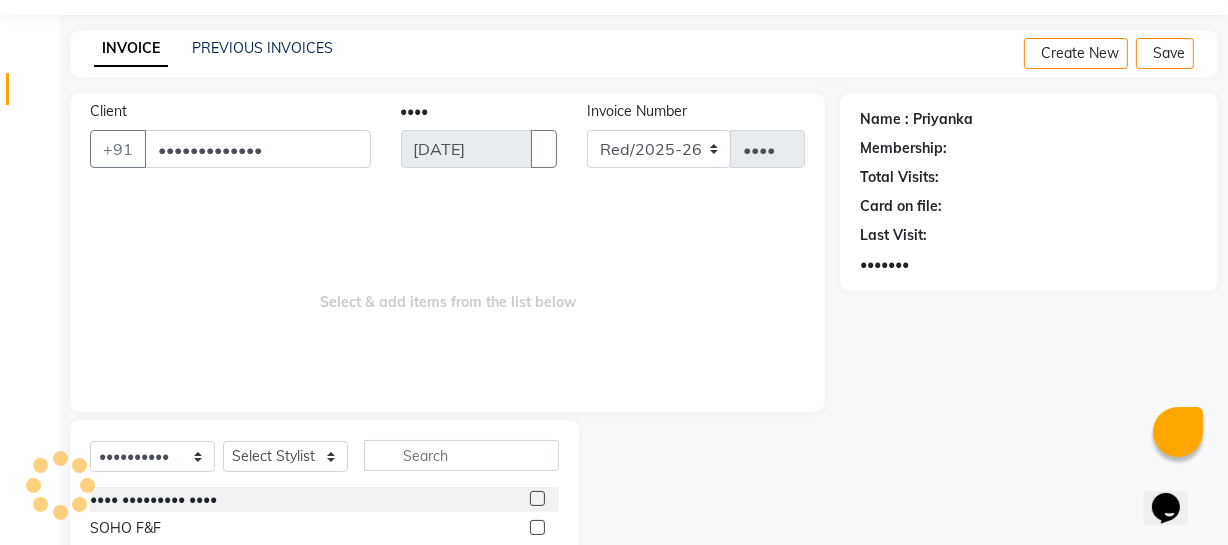type on "•••••••••••••" 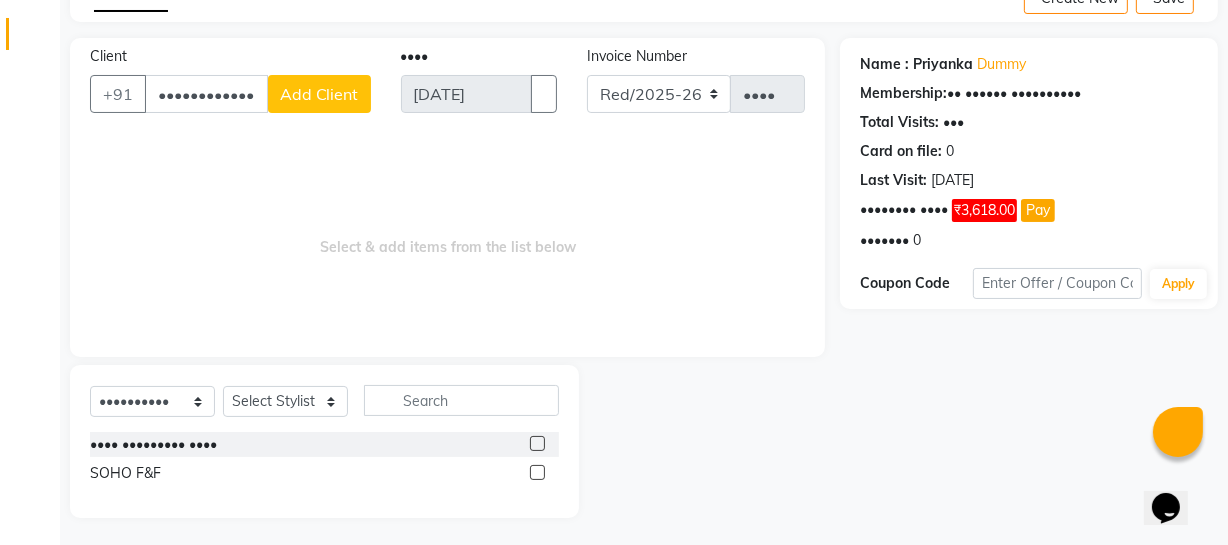 scroll, scrollTop: 114, scrollLeft: 0, axis: vertical 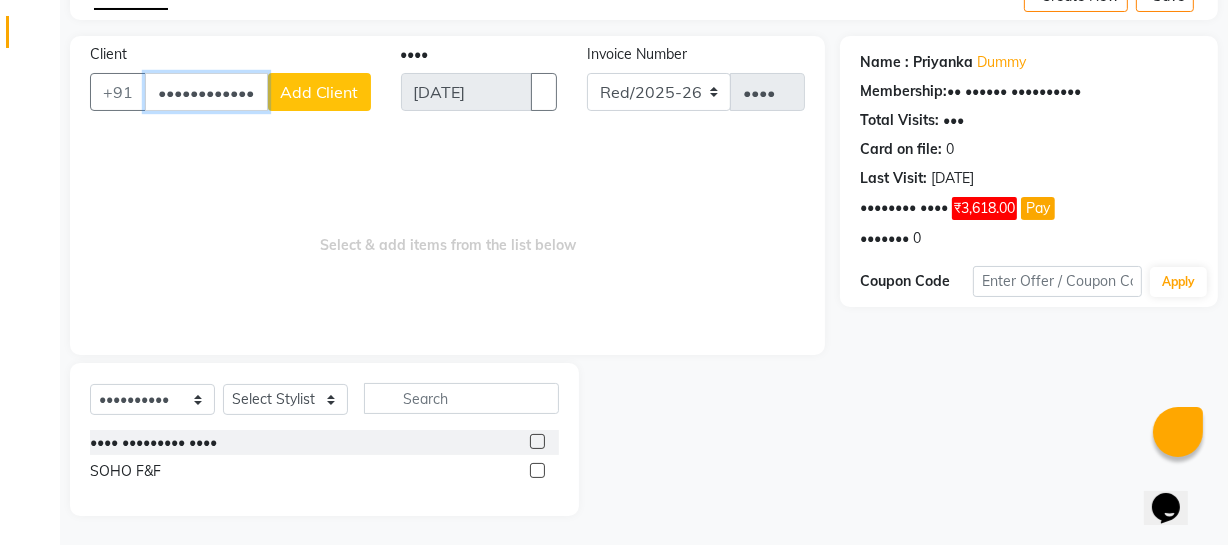 click on "•••••••••••••" at bounding box center (206, 92) 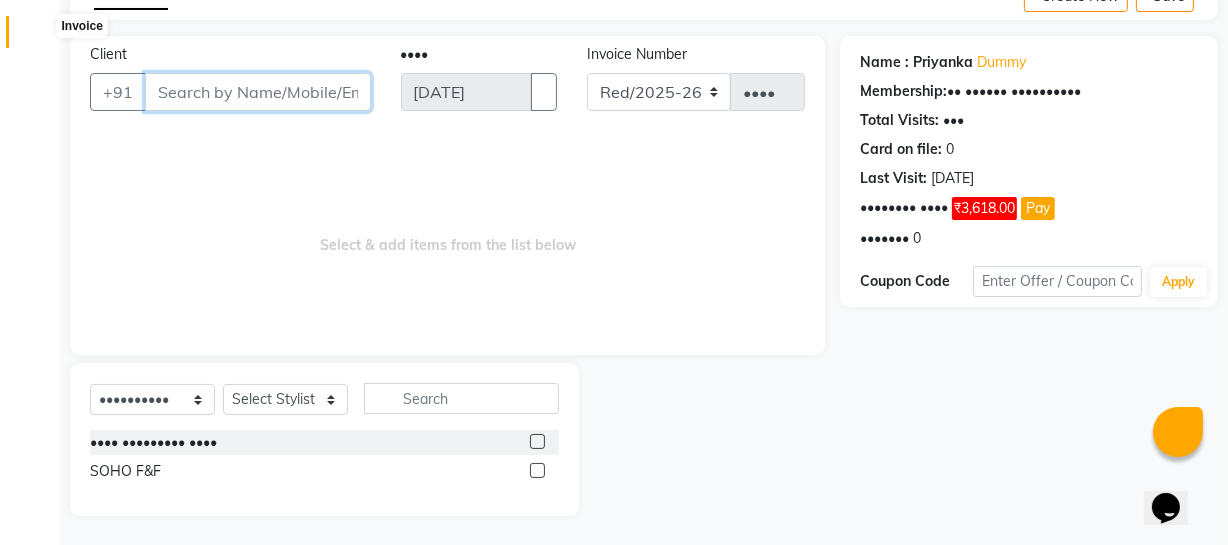 type 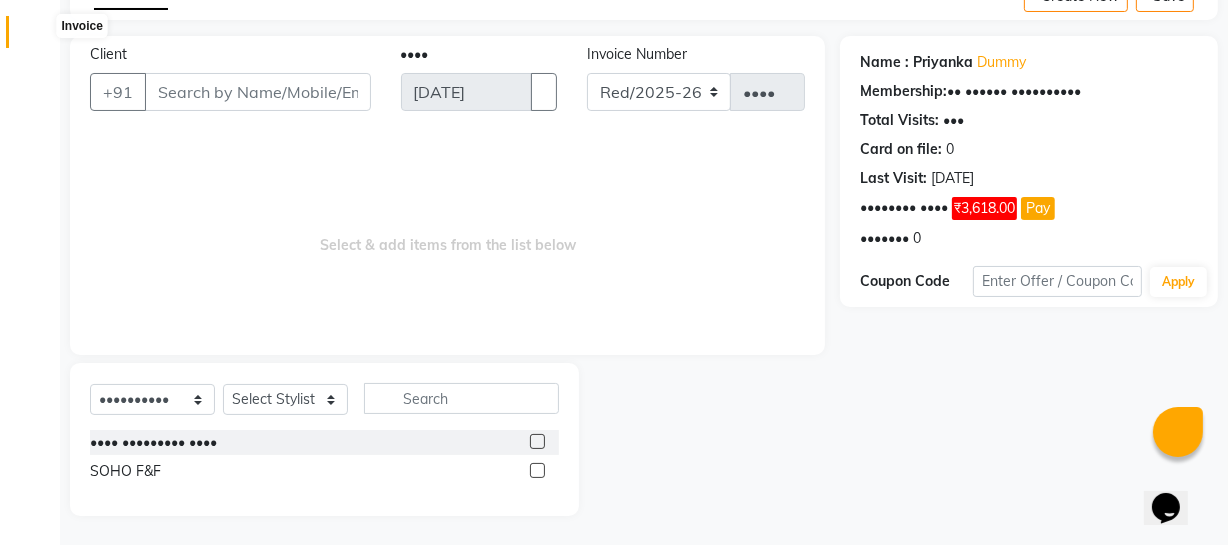 click at bounding box center (37, 37) 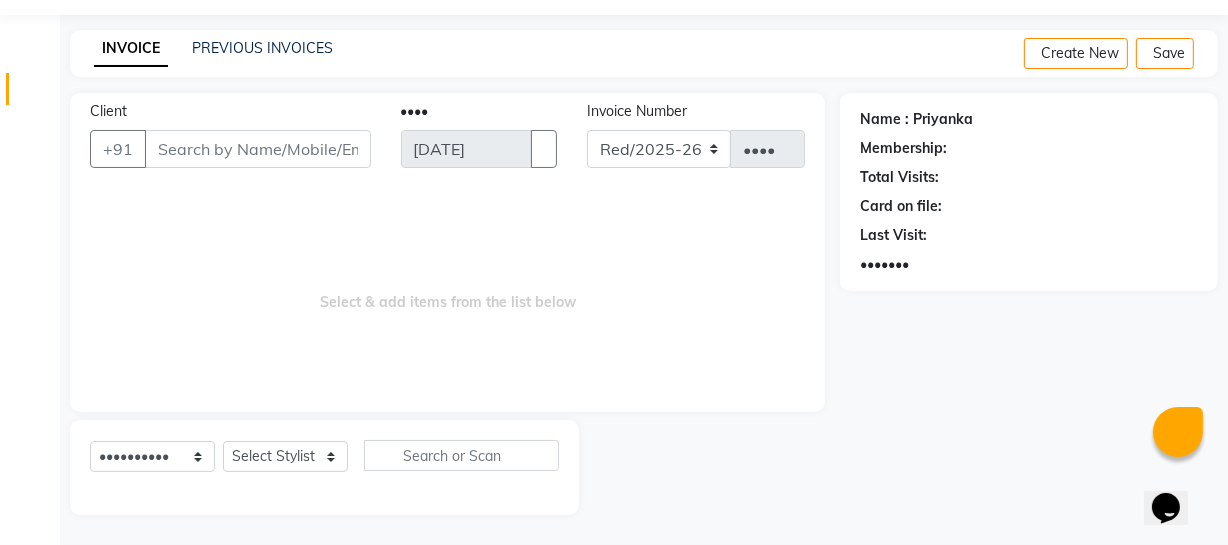 scroll, scrollTop: 114, scrollLeft: 0, axis: vertical 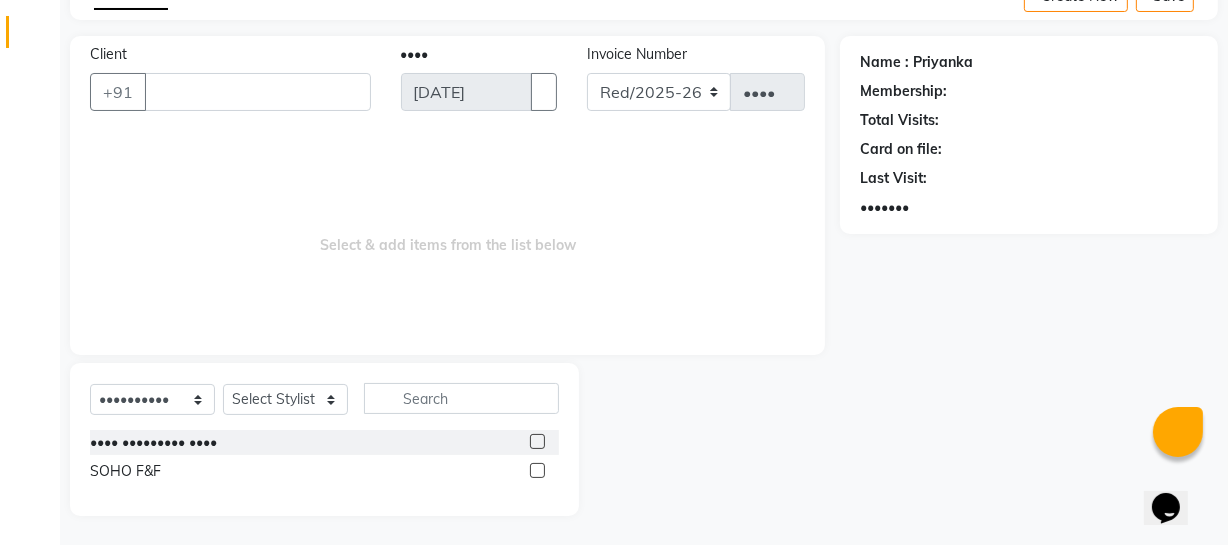 type on "0" 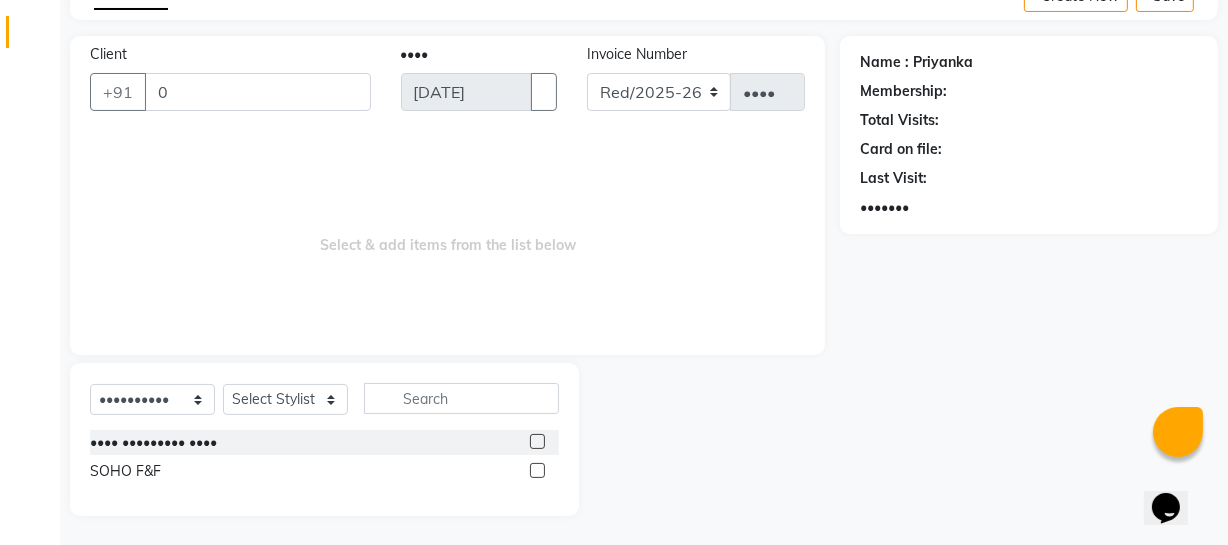drag, startPoint x: 134, startPoint y: 102, endPoint x: 0, endPoint y: 141, distance: 139.56003 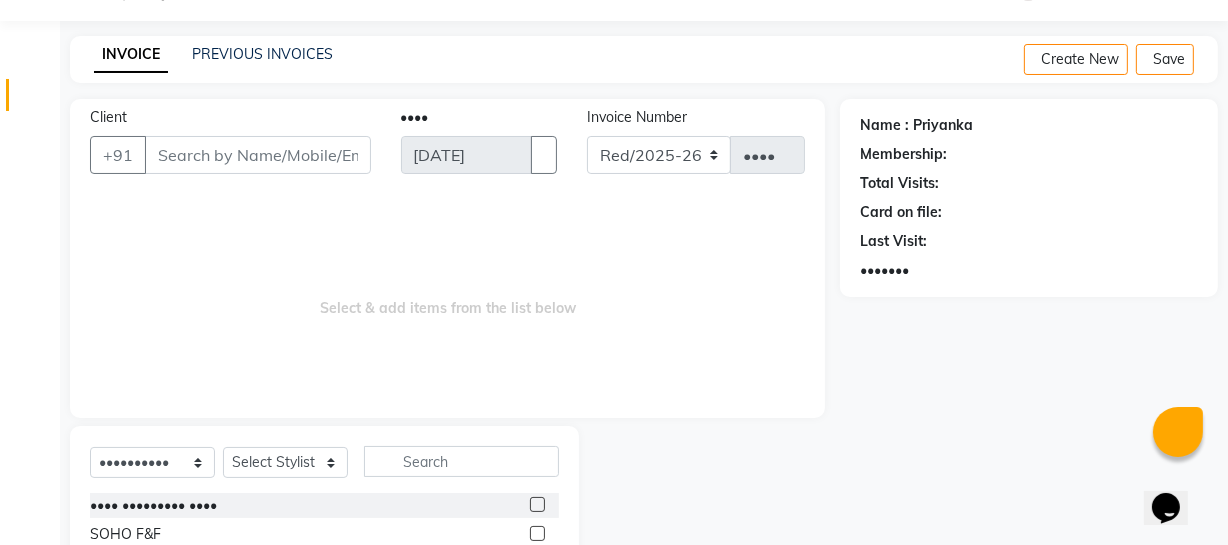 scroll, scrollTop: 0, scrollLeft: 0, axis: both 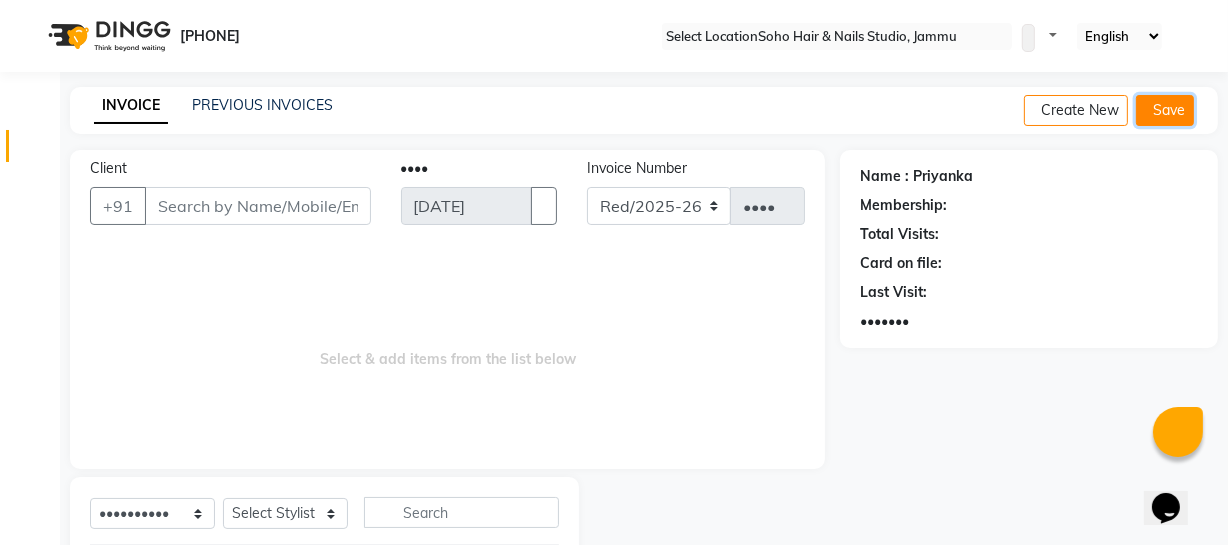 click on "Save" at bounding box center [1165, 110] 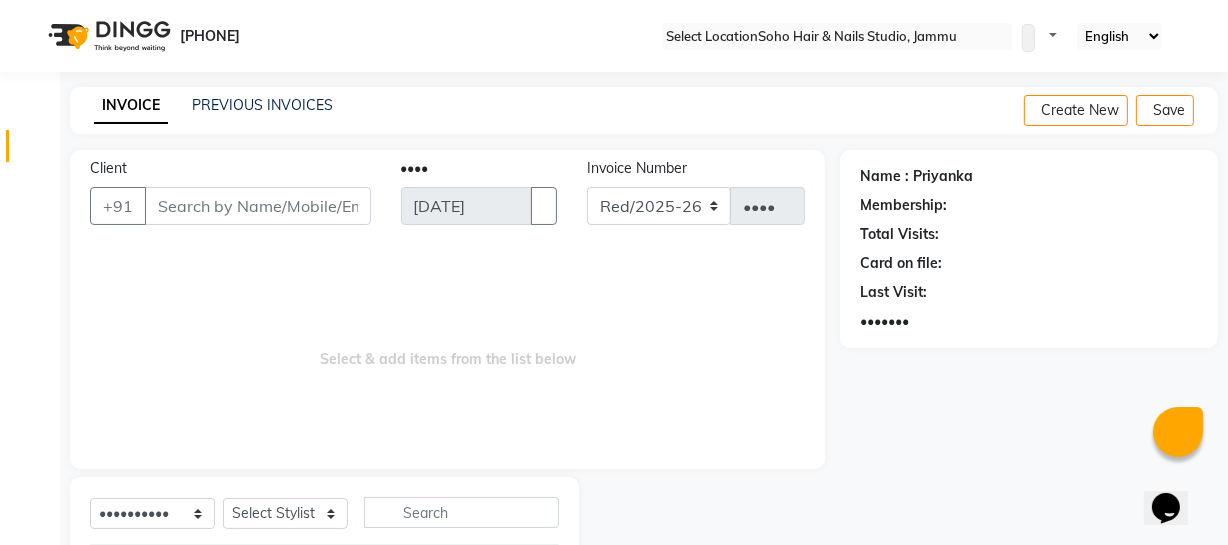 click on "Total Visits:" at bounding box center [1029, 234] 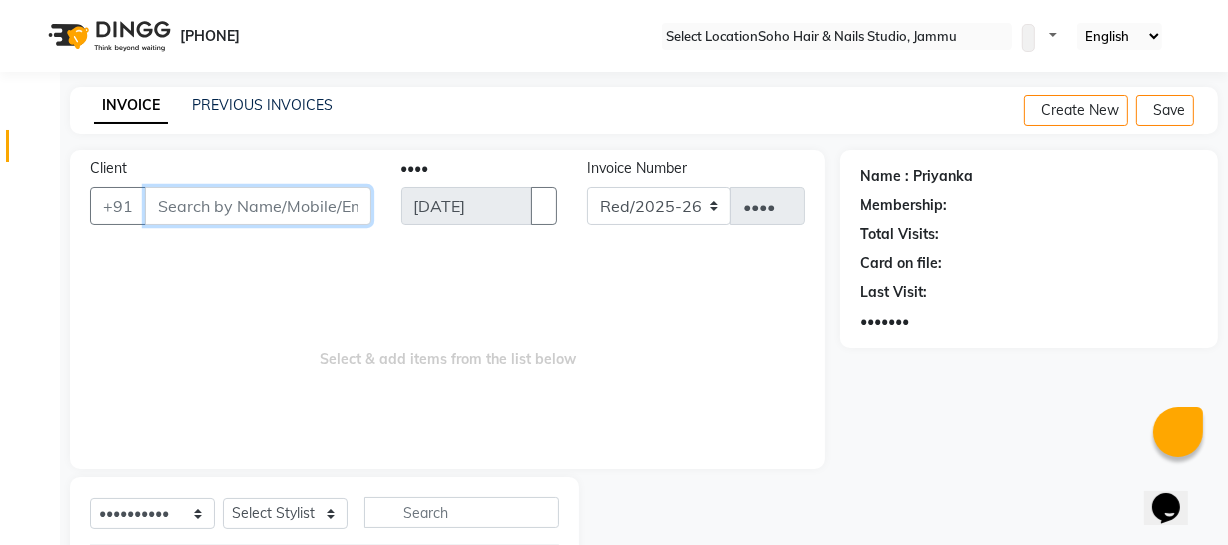 click on "Client" at bounding box center (258, 206) 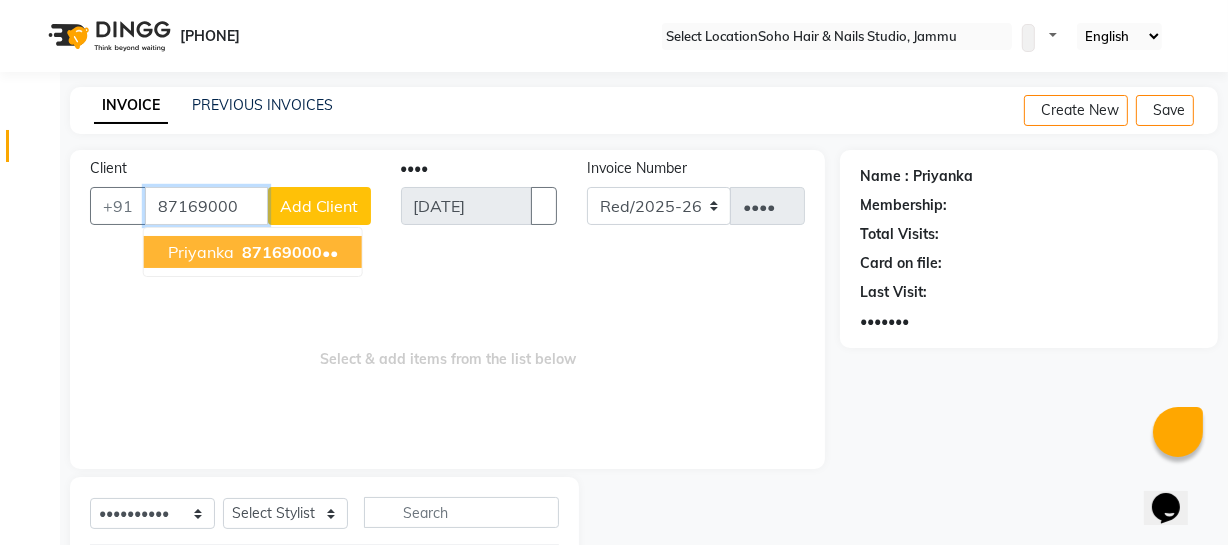 click on "87169000" at bounding box center [282, 252] 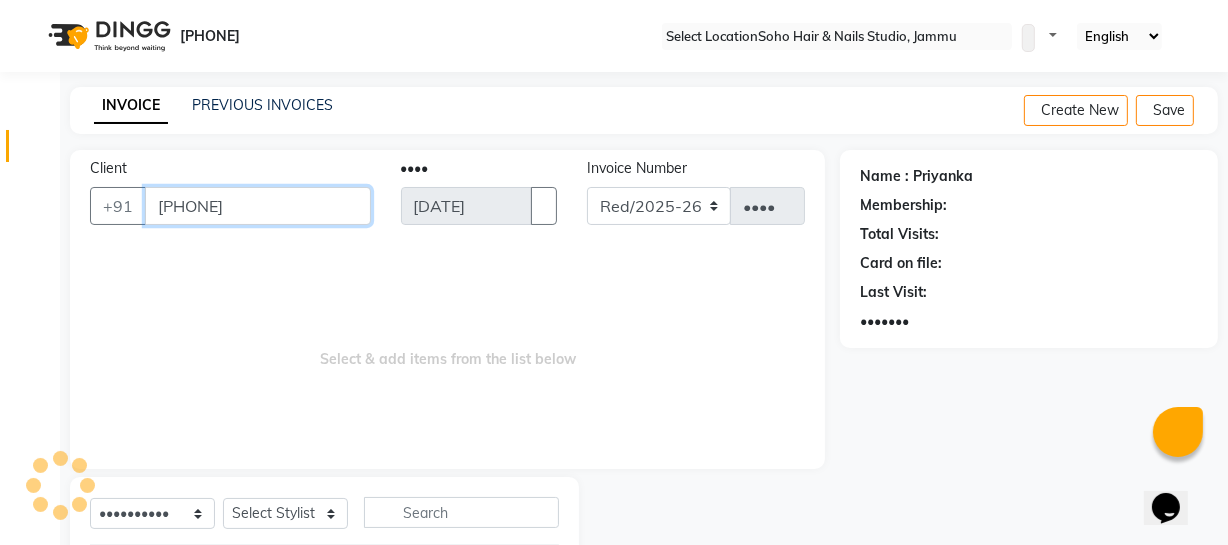type on "[PHONE]" 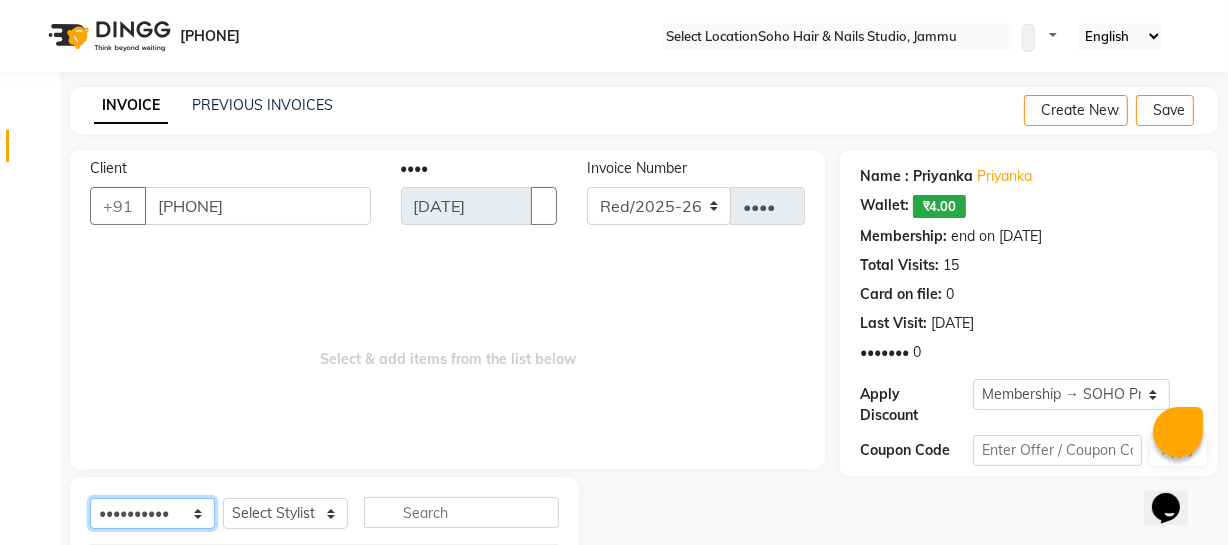click on "Select  Service  Product  Membership  Package Voucher Prepaid Gift Card" at bounding box center [152, 513] 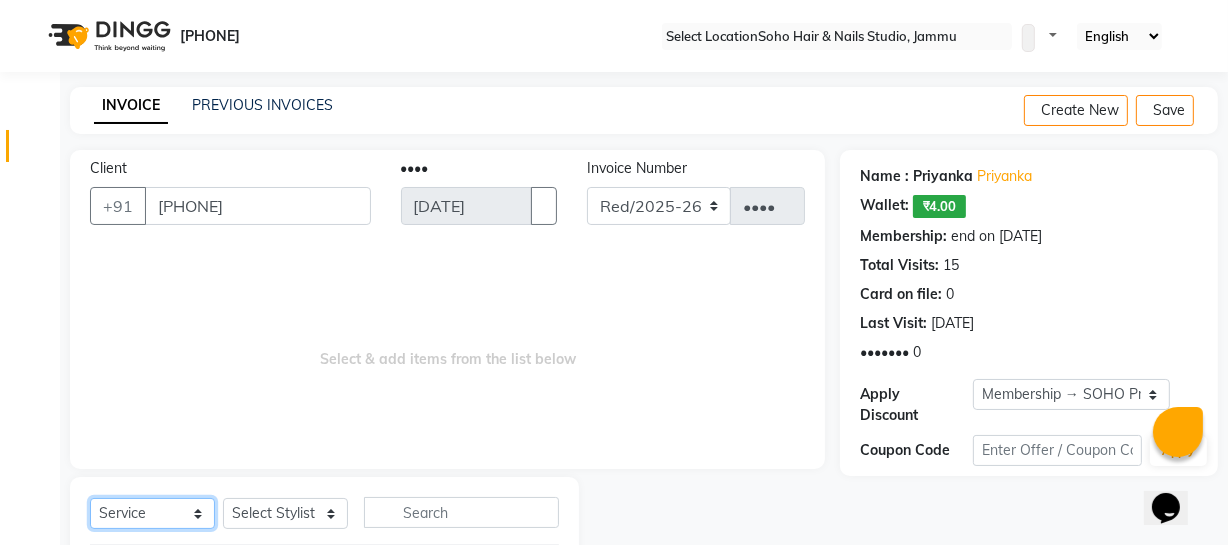 click on "Select  Service  Product  Membership  Package Voucher Prepaid Gift Card" at bounding box center [152, 513] 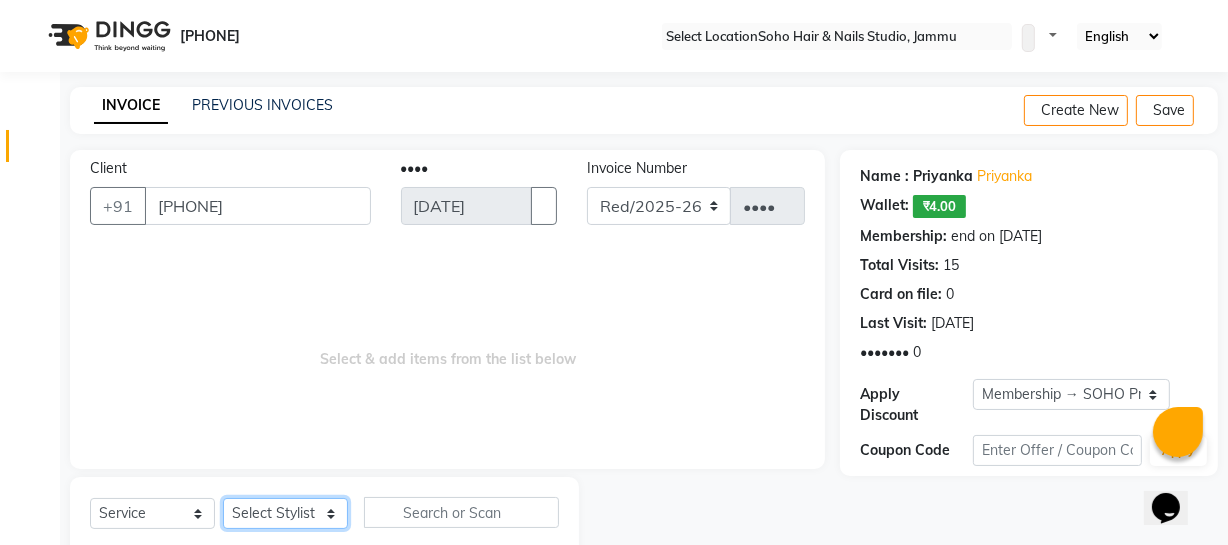 click on "Select Stylist Abhishek Kohli Adhamya Bamotra Amit Arun Sain Bhabesh Dipanker Harman Kevi Komal Meenakshi Jamwal Mitu Neha Nishant Swalia Nitin Reception Rose Ruth Sahil sameer Sanjay Saurav pedi Saurav SAM Shameem Sharan Vicky VISHAL DOGRA" at bounding box center [285, 513] 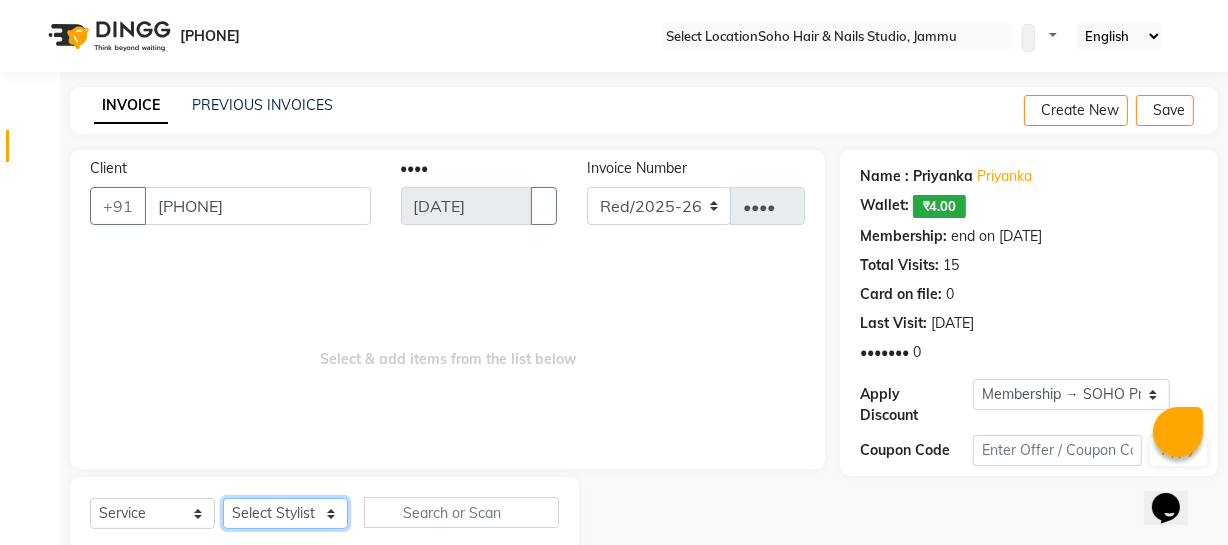 select on "13838" 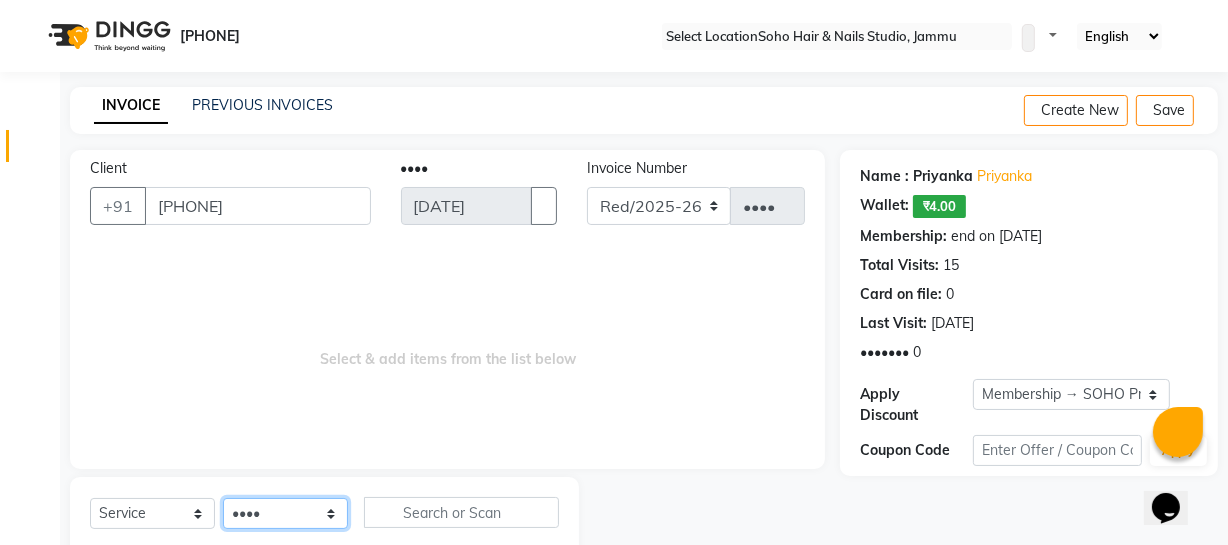 click on "Select Stylist Abhishek Kohli Adhamya Bamotra Amit Arun Sain Bhabesh Dipanker Harman Kevi Komal Meenakshi Jamwal Mitu Neha Nishant Swalia Nitin Reception Rose Ruth Sahil sameer Sanjay Saurav pedi Saurav SAM Shameem Sharan Vicky VISHAL DOGRA" at bounding box center (285, 513) 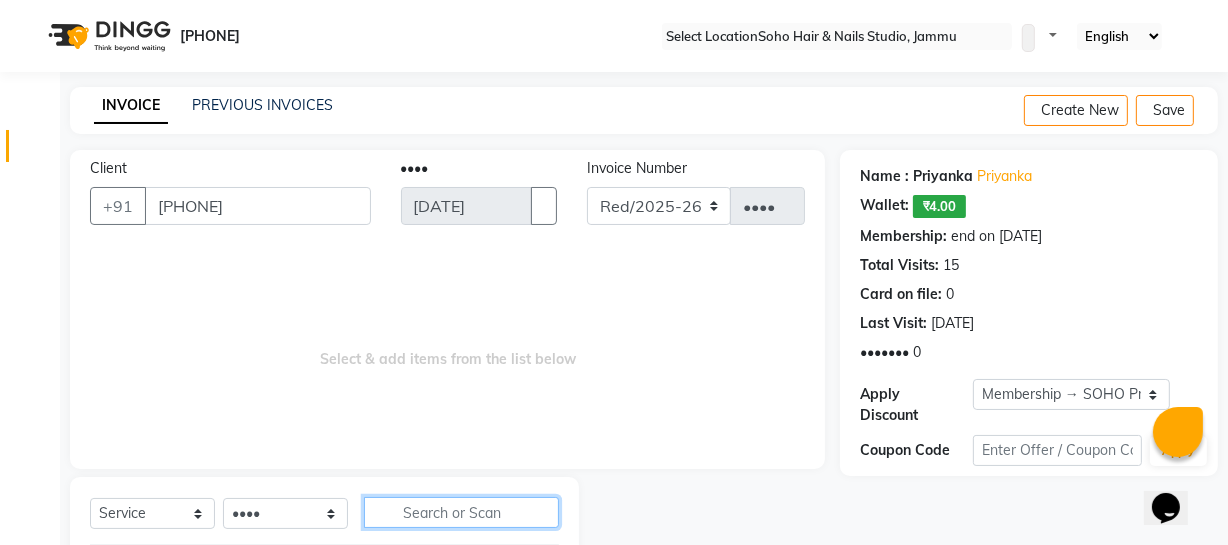 drag, startPoint x: 392, startPoint y: 503, endPoint x: 362, endPoint y: 467, distance: 46.8615 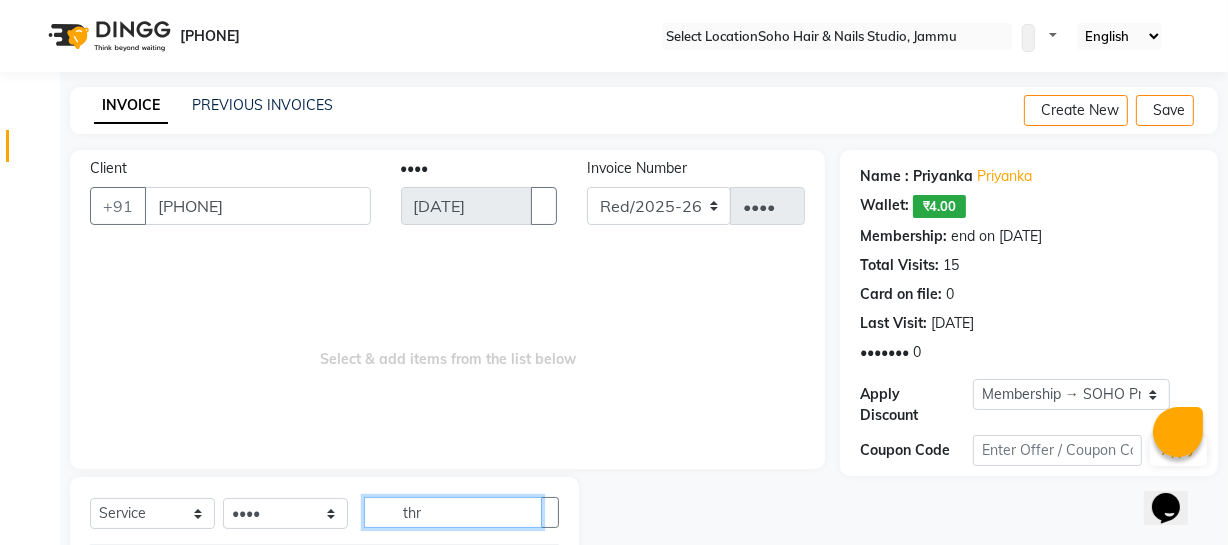 scroll, scrollTop: 143, scrollLeft: 0, axis: vertical 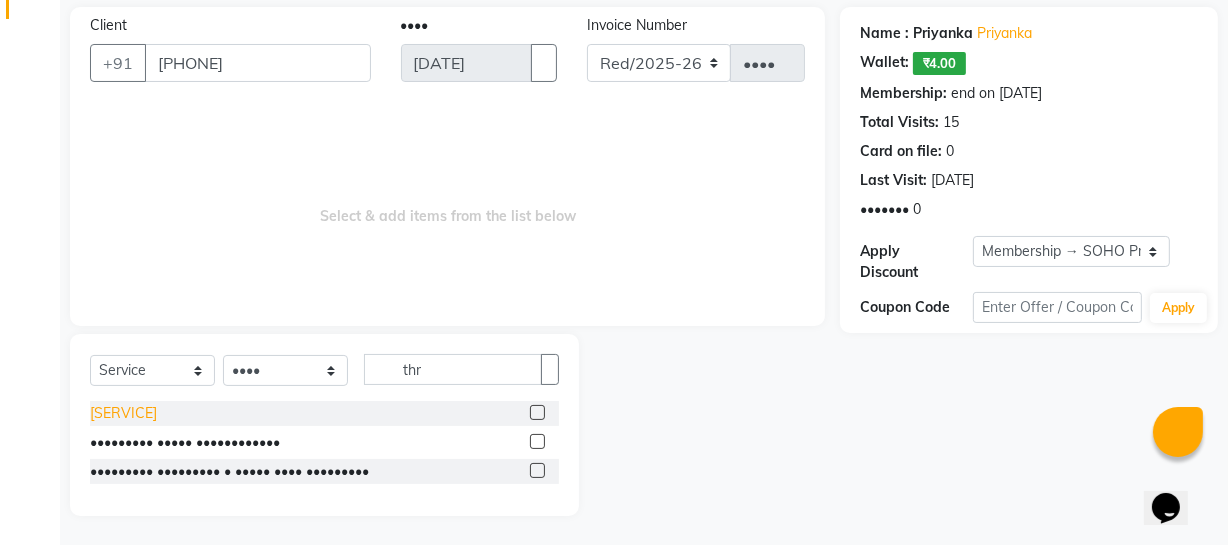 click on "[SERVICE]" at bounding box center [123, 413] 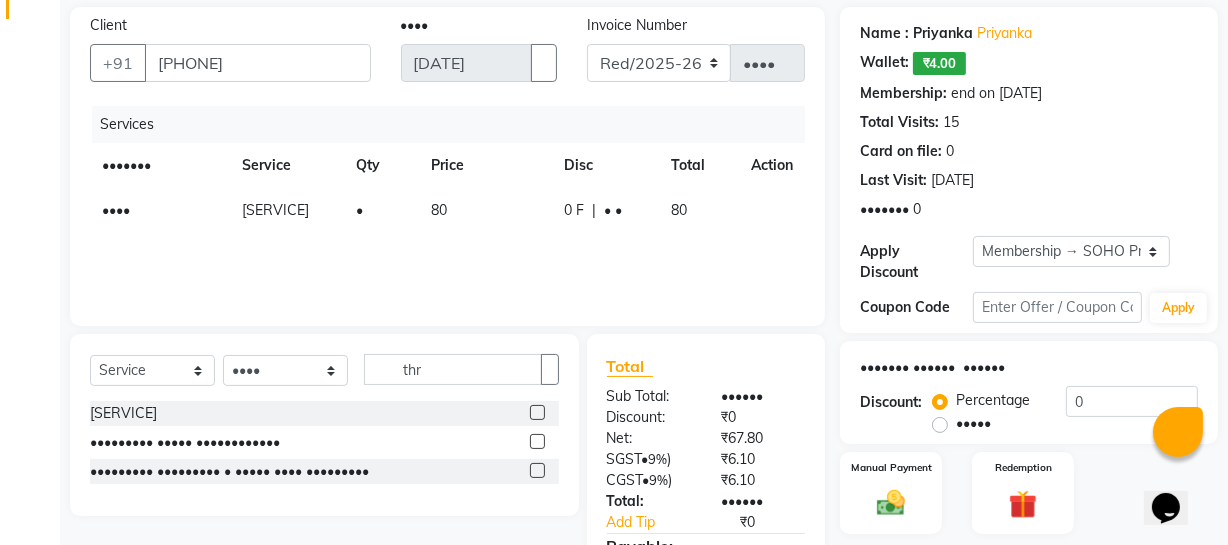 click on "80" at bounding box center (485, 210) 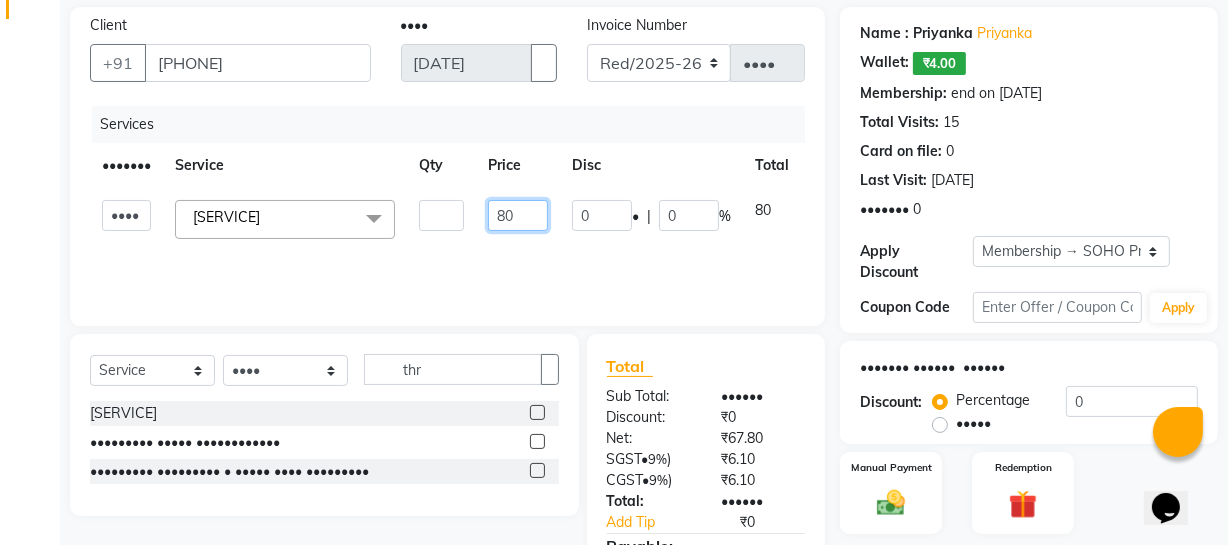 drag, startPoint x: 523, startPoint y: 214, endPoint x: 172, endPoint y: 310, distance: 363.89148 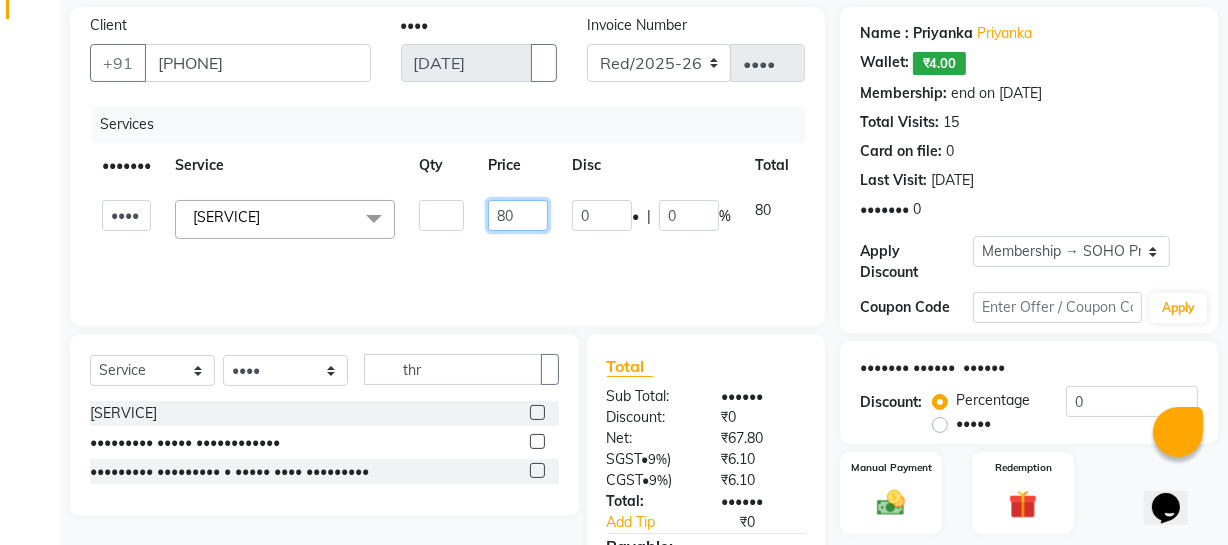 click on "Services Stylist Service Qty Price Disc Total Action  Abhishek Kohli   Adhamya Bamotra   Amit   Arun Sain   Bhabesh   Dipanker    Harman   Kevi    Komal   Meenakshi Jamwal   Mitu   Neha   Nishant Swalia   Nitin   Reception   Rose    Ruth   Sahil   sameer   Sanjay   Saurav pedi   Saurav SAM   Shameem   Sharan   Vicky   VISHAL DOGRA  Threading   x Skeyndor - Essential Facial Expert Cleanse Pro Facial Power - C Facial Power Hyaluronic Facial Power Oxygen Facial Power Retinol Facial Aquatherm Facial Clear Balance Facial Eternal Facial Corrective Facial Skeyndor - Mens Facial Peel - Probiome Advanced Lightening Peel - Probiome Illuminating  Peel - Probiome Hydra Soothing Peel - Probiome Pore Polishing Peel - Probiome Age Smoothing Cleanup- SKD Essential Cleanup Cleanup- SKD Expert Cleanse Pro Skeyndor - Body Polishing Skeyndor - Alga Mask AMINU City Life AMINU Radiance Antiox AMINU Clarifying Mineral AMINU Better Aging AMINU - Body Polishing AMINU - Under Arms Brightening Treatment AMINU - Brightening Treatment 1" at bounding box center (447, 206) 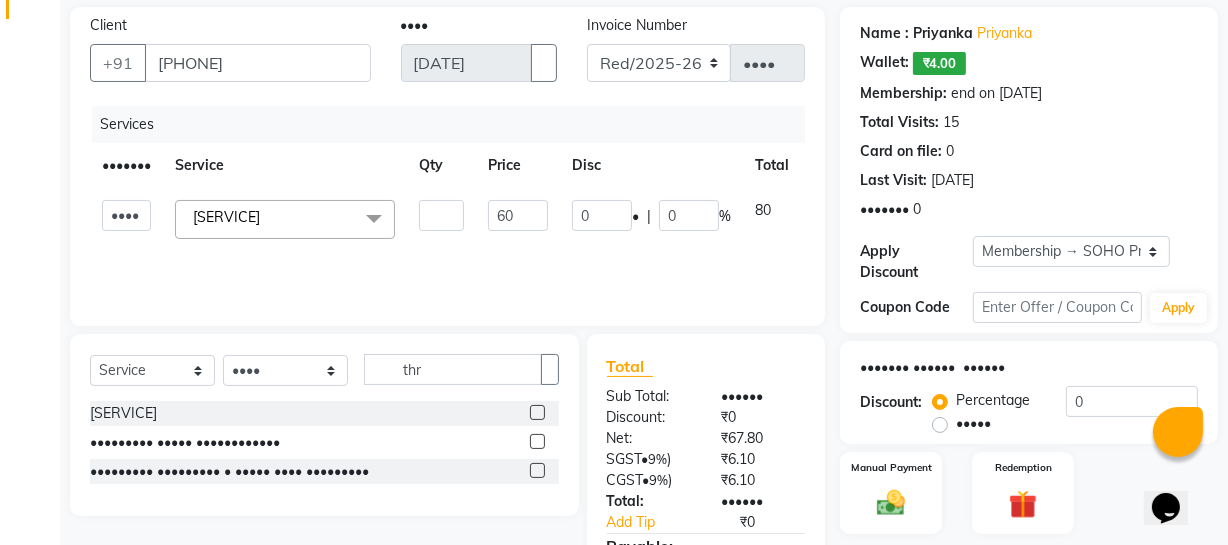 click on "Services" at bounding box center [127, 124] 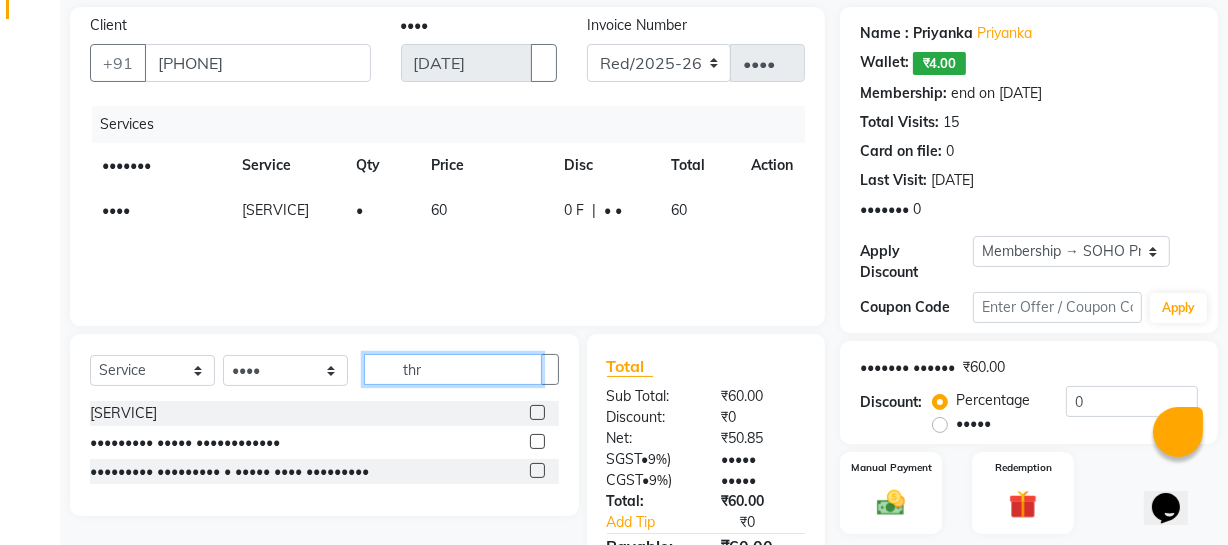 drag, startPoint x: 426, startPoint y: 373, endPoint x: 54, endPoint y: 459, distance: 381.81146 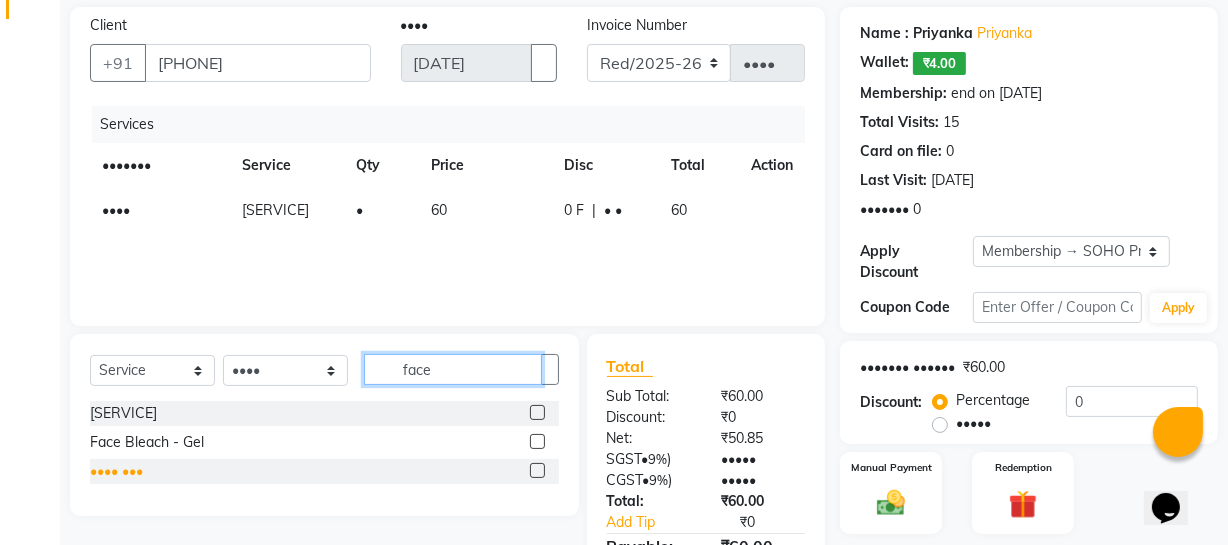 type on "face" 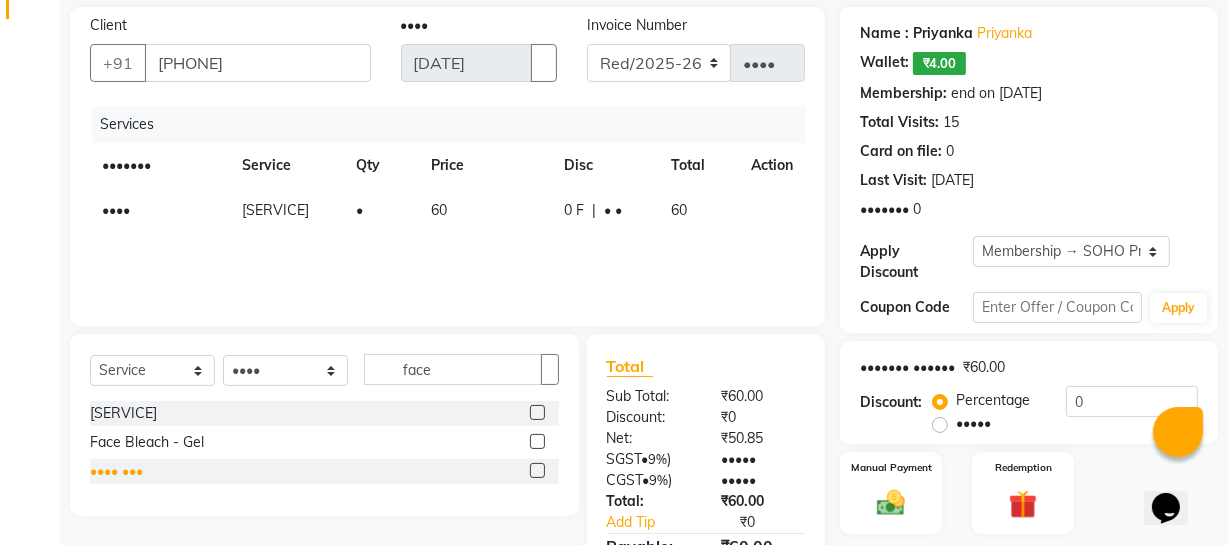 click on "•••• •••" at bounding box center (123, 413) 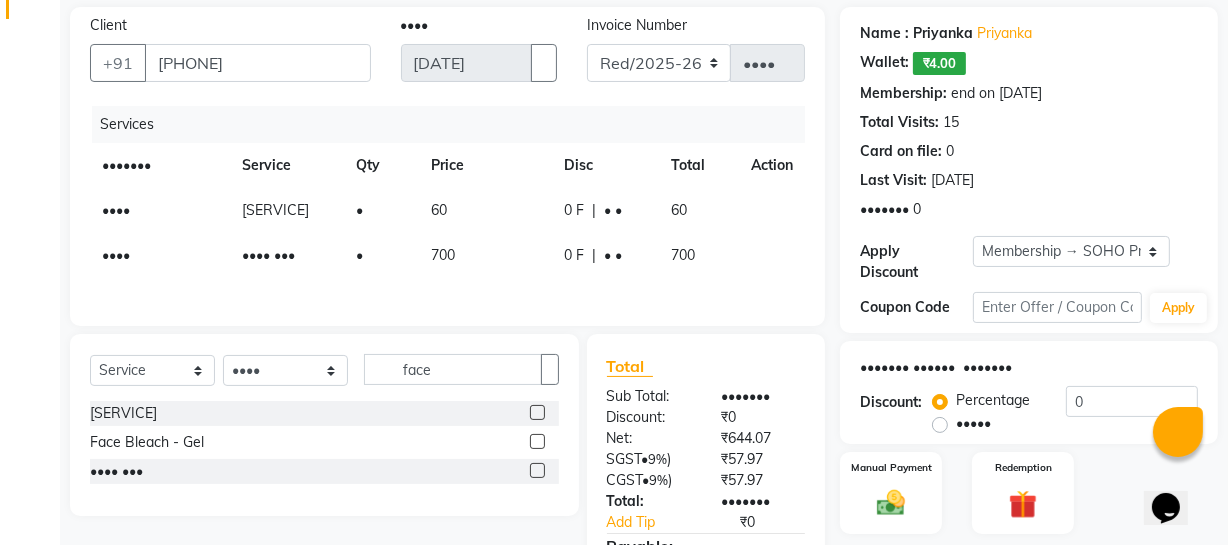 scroll, scrollTop: 258, scrollLeft: 0, axis: vertical 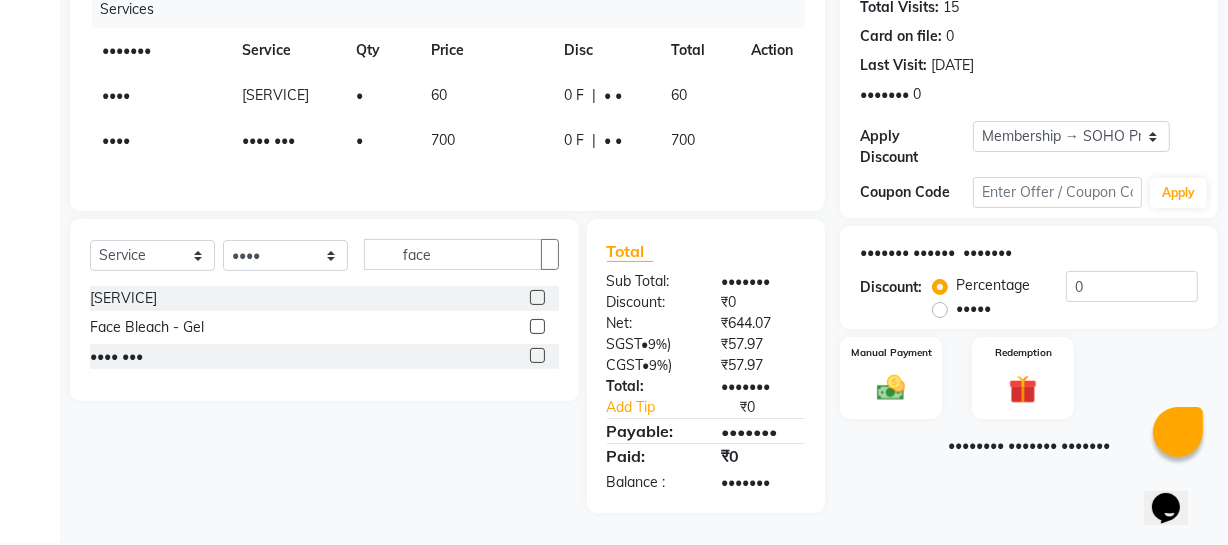 click on "700" at bounding box center (485, 95) 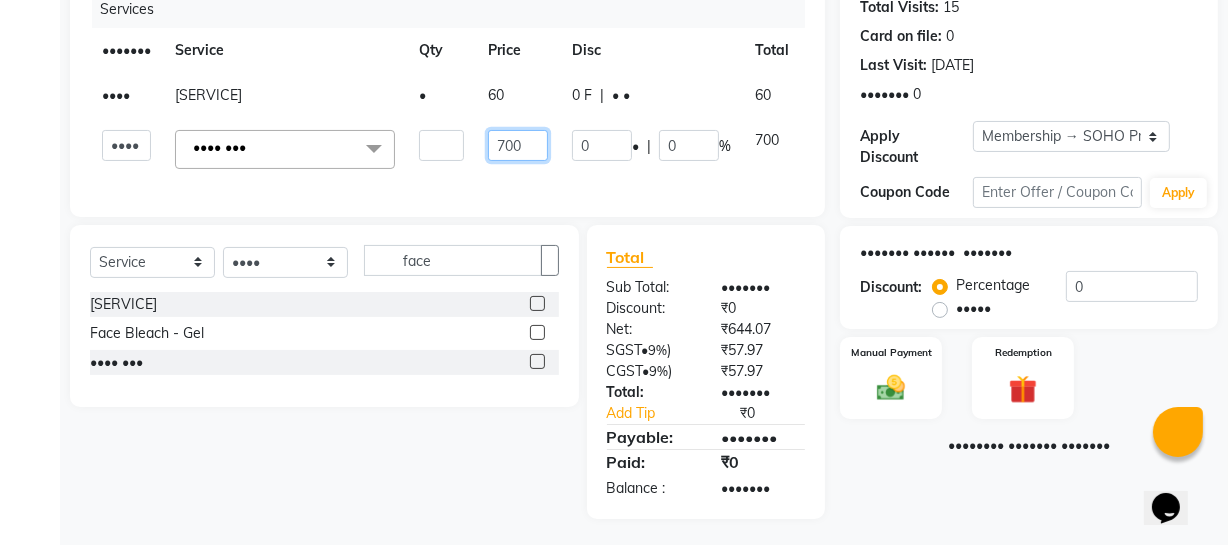 drag, startPoint x: 520, startPoint y: 165, endPoint x: 123, endPoint y: 169, distance: 397.02014 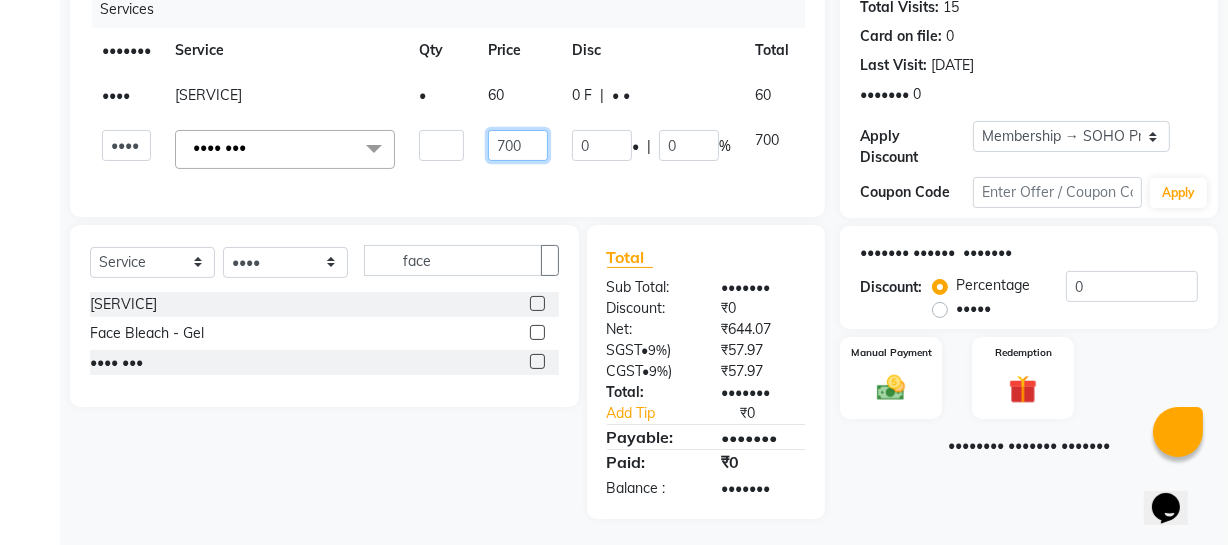 click on "Cleanup- SKD Essential Cleanup Cleanup- SKD Expert Cleanse Pro Skeyndor - Body Polishing Skeyndor - Alga Mask AMINU City Life AMINU Radiance Antiox AMINU Clarifying Mineral AMINU Better Aging AMINU - Body Polishing AMINU - Under Arms Brightening Treatment AMINU - Brightening Treatment AMINU - Salt n Oil Rub  (Full Body) Face Bleach De-Tan 1" at bounding box center [478, 149] 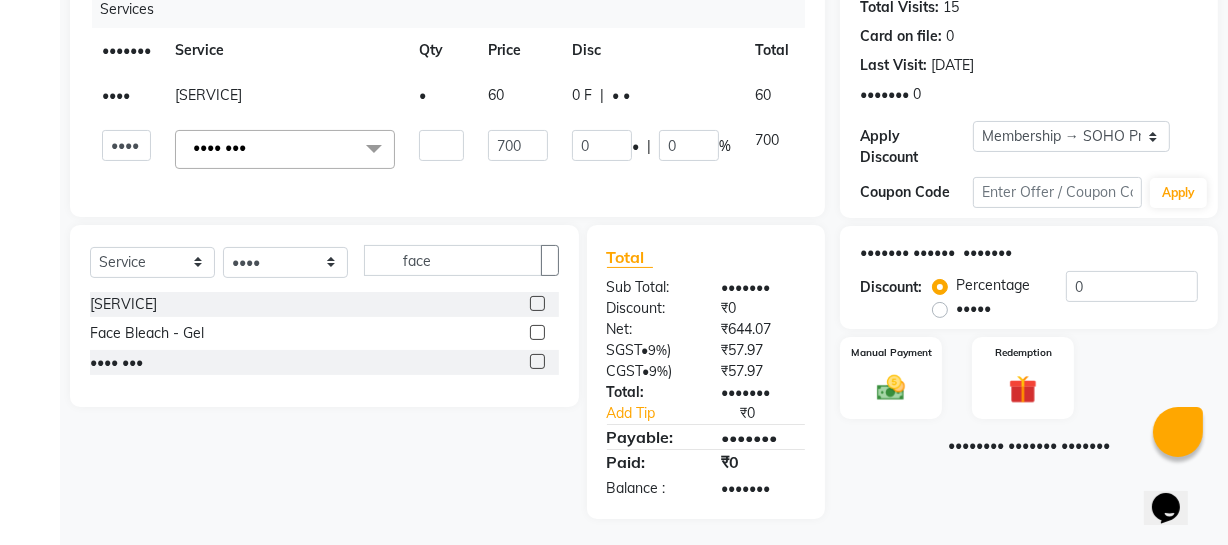click on "•••• •••••••••  • •• • • • • • ••" at bounding box center [478, 95] 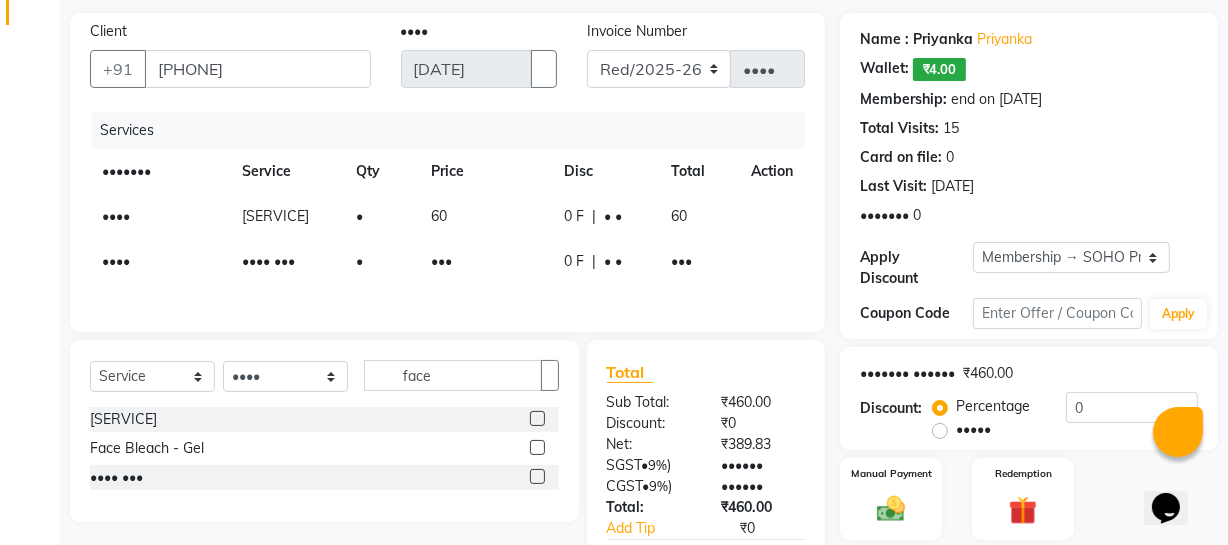 scroll, scrollTop: 258, scrollLeft: 0, axis: vertical 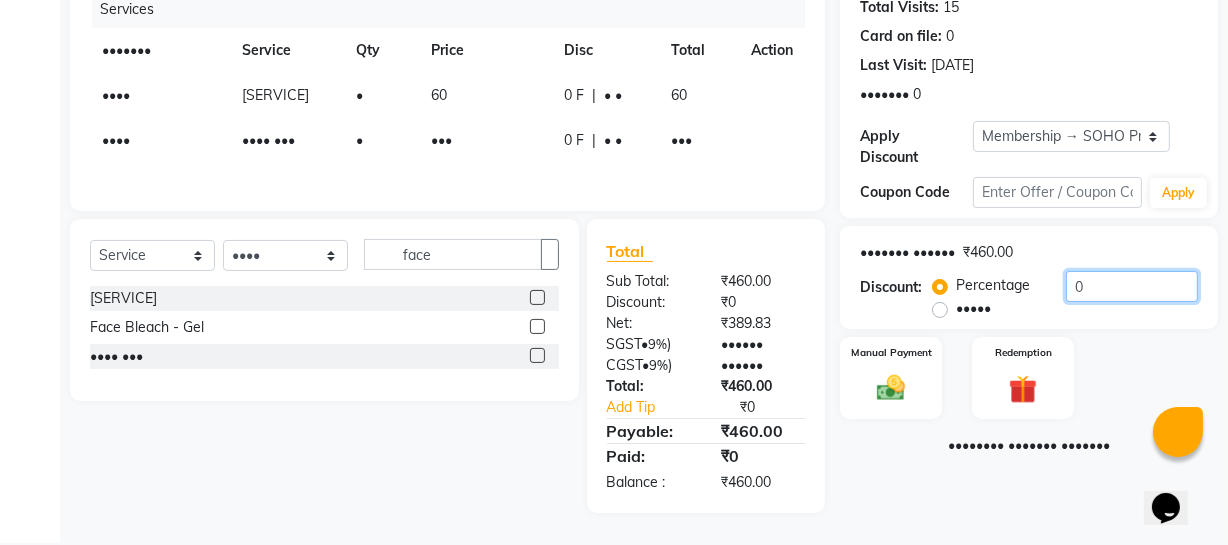 drag, startPoint x: 1108, startPoint y: 284, endPoint x: 506, endPoint y: 303, distance: 602.29974 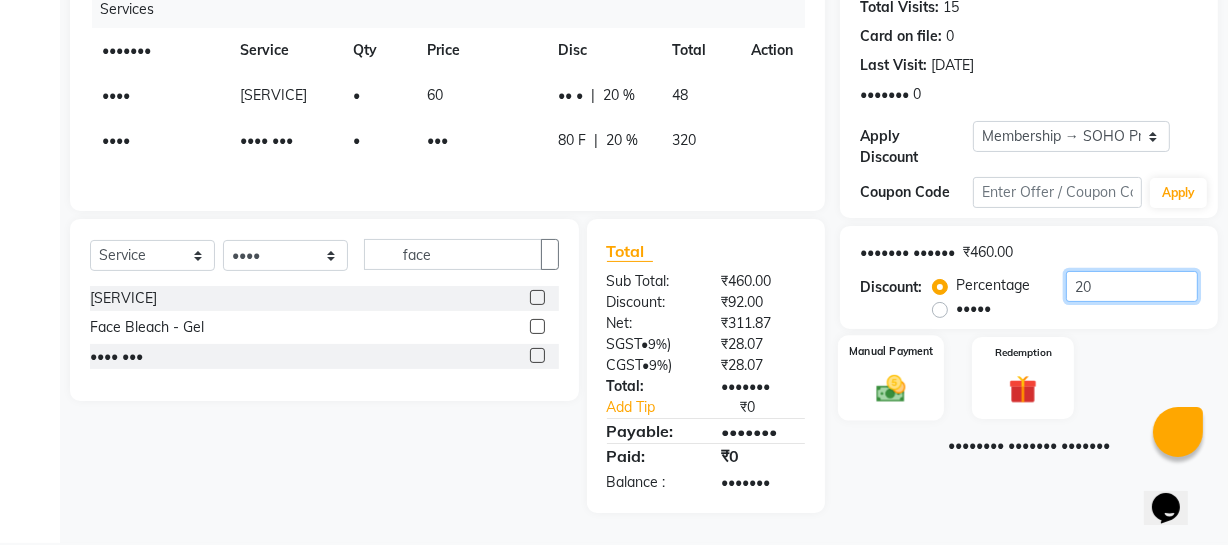 type on "20" 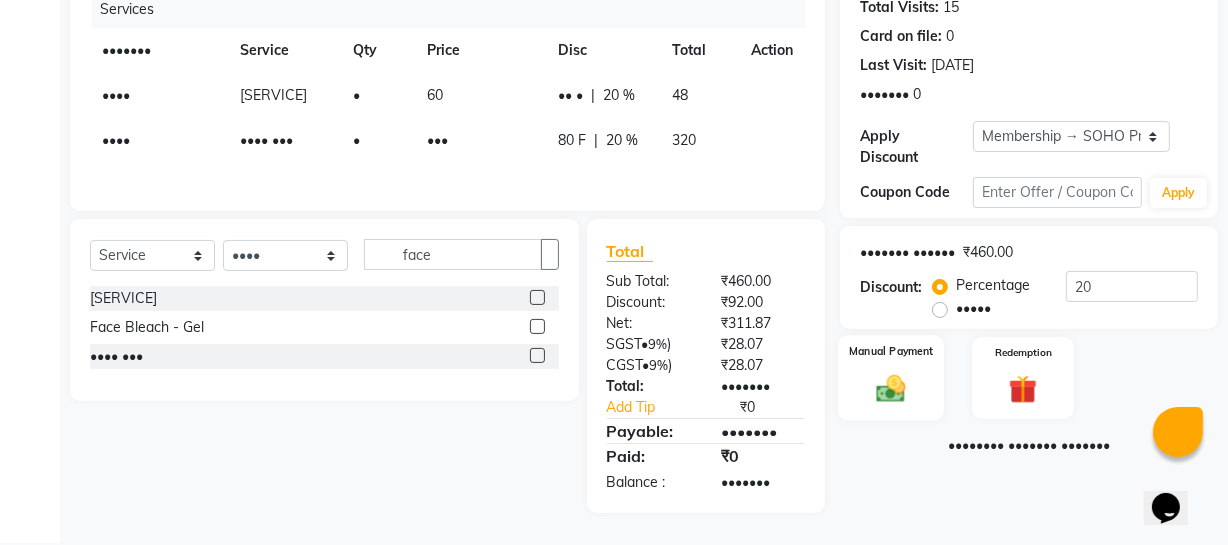 click on "Manual Payment" at bounding box center [891, 378] 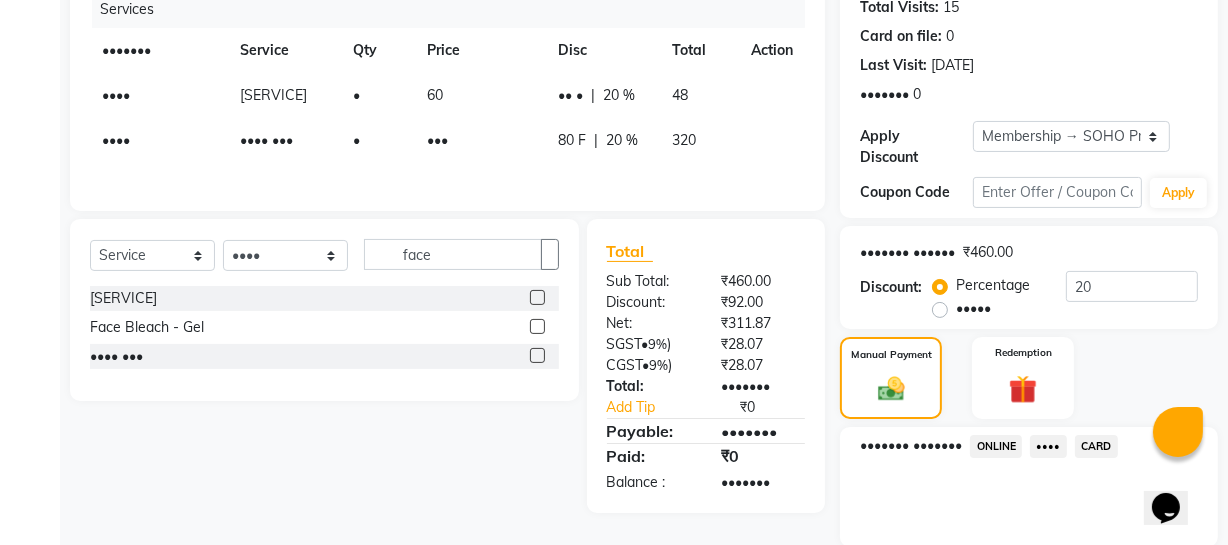 click on "ONLINE" at bounding box center (996, 446) 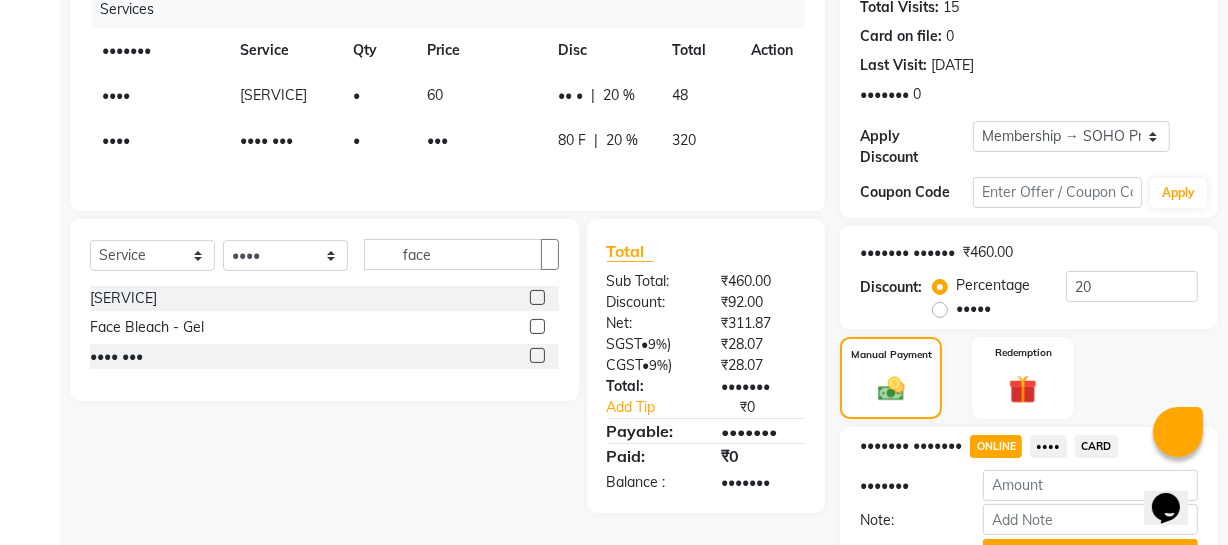 scroll, scrollTop: 367, scrollLeft: 0, axis: vertical 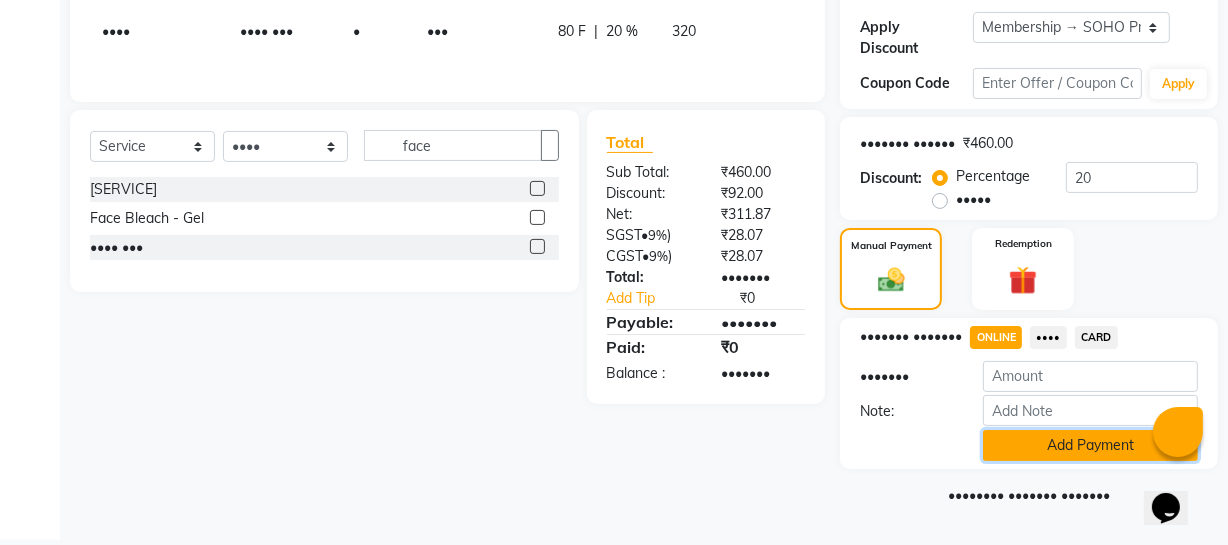 click on "Add Payment" at bounding box center (1090, 445) 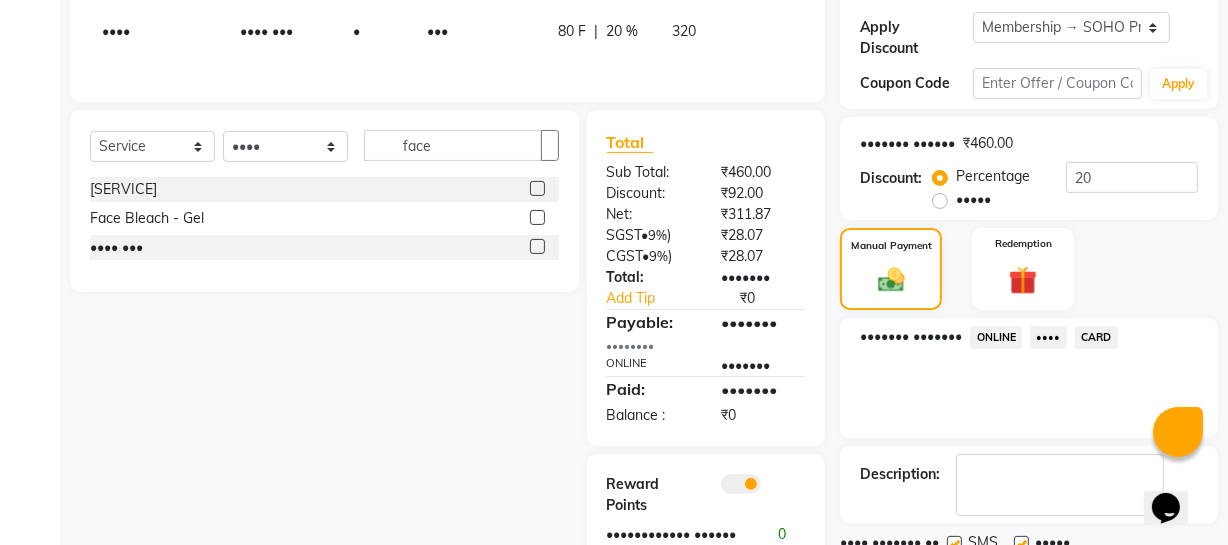 scroll, scrollTop: 450, scrollLeft: 0, axis: vertical 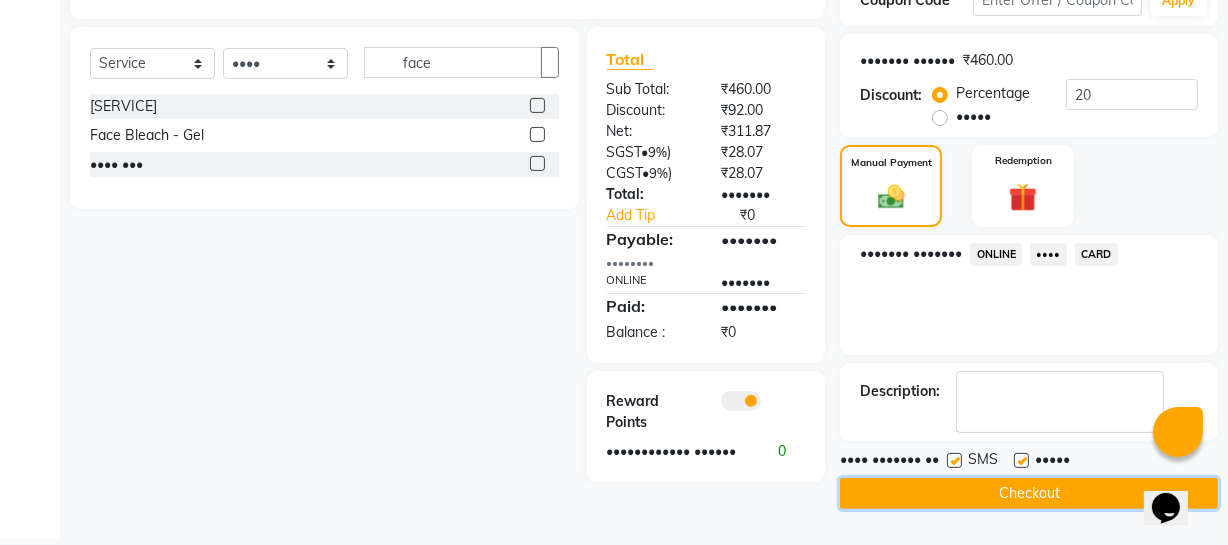 click on "Checkout" at bounding box center (1029, 493) 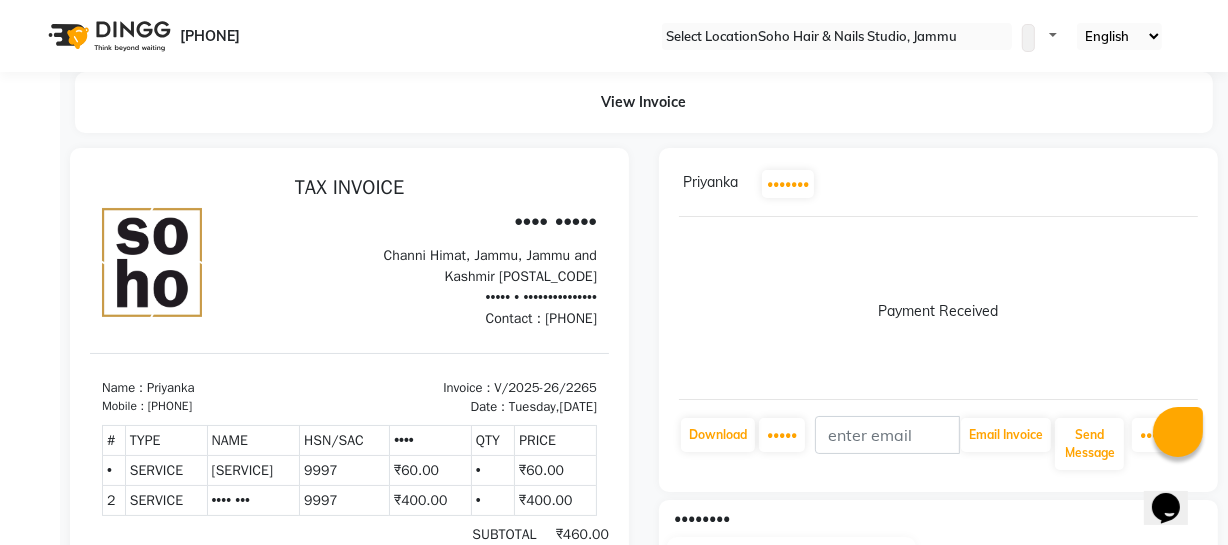 scroll, scrollTop: 0, scrollLeft: 0, axis: both 